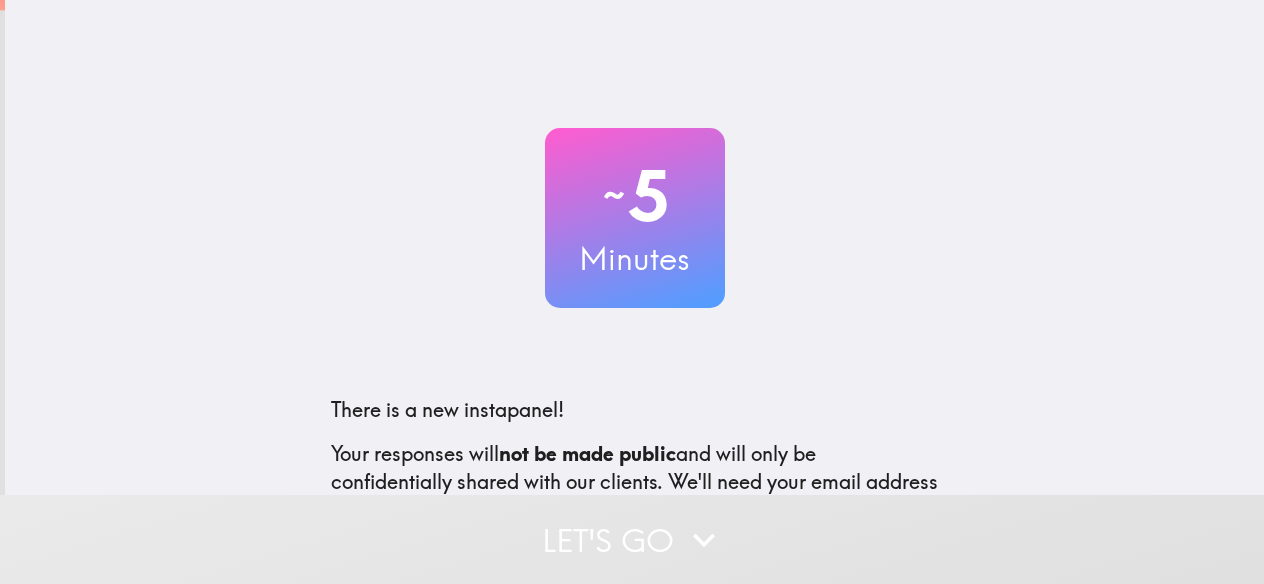 scroll, scrollTop: 0, scrollLeft: 0, axis: both 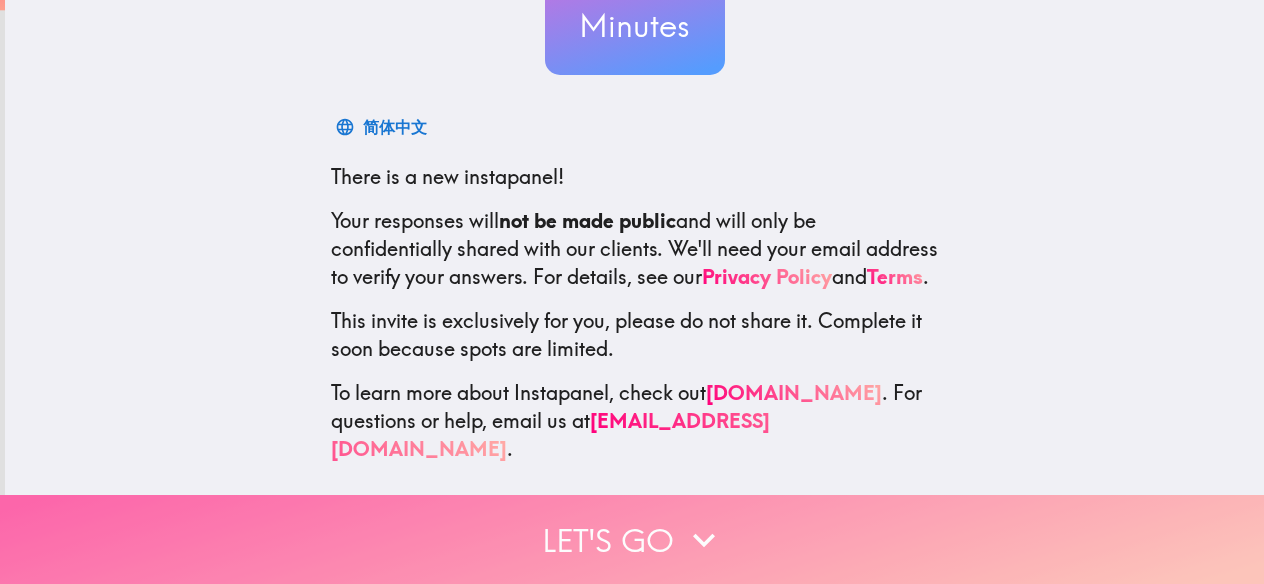 click on "Let's go" at bounding box center [632, 539] 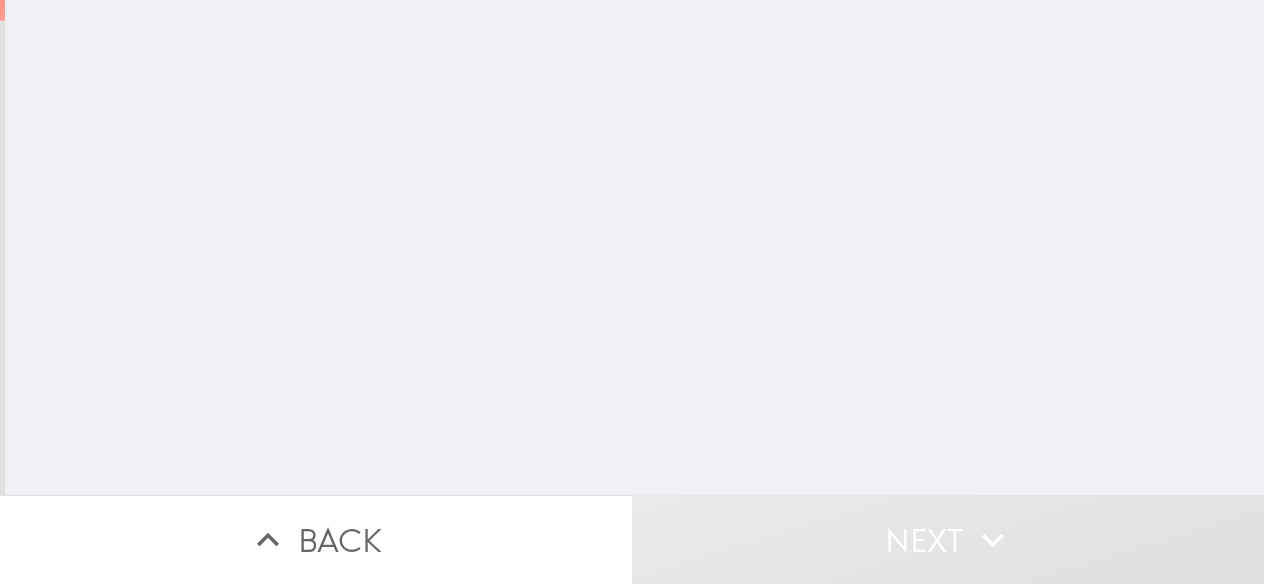 scroll, scrollTop: 0, scrollLeft: 0, axis: both 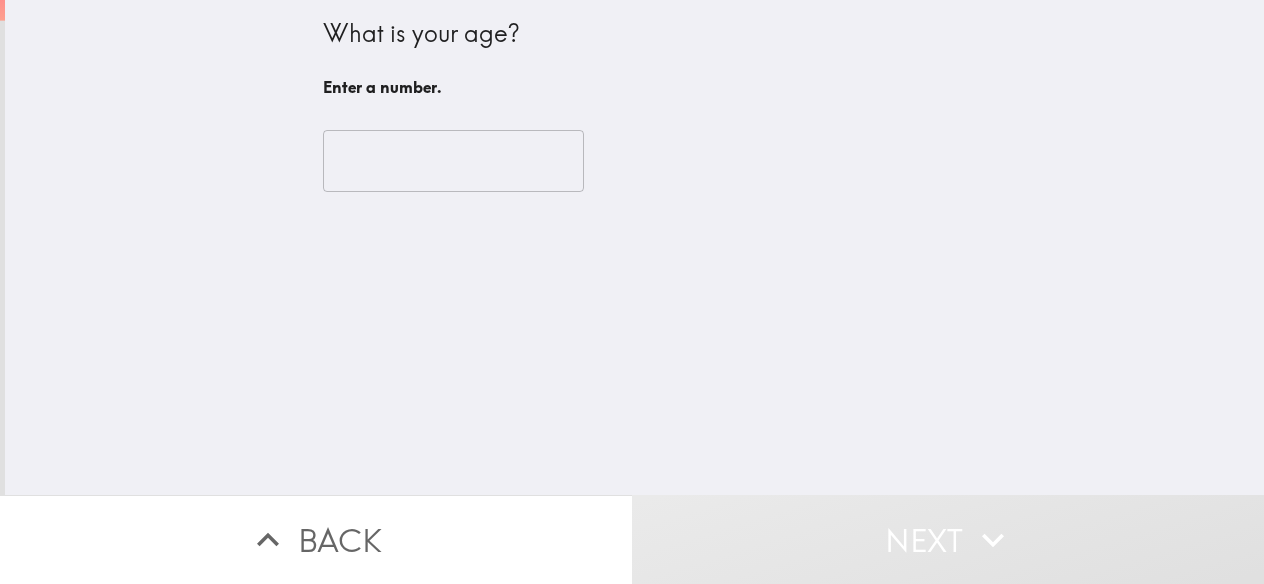 click at bounding box center [453, 161] 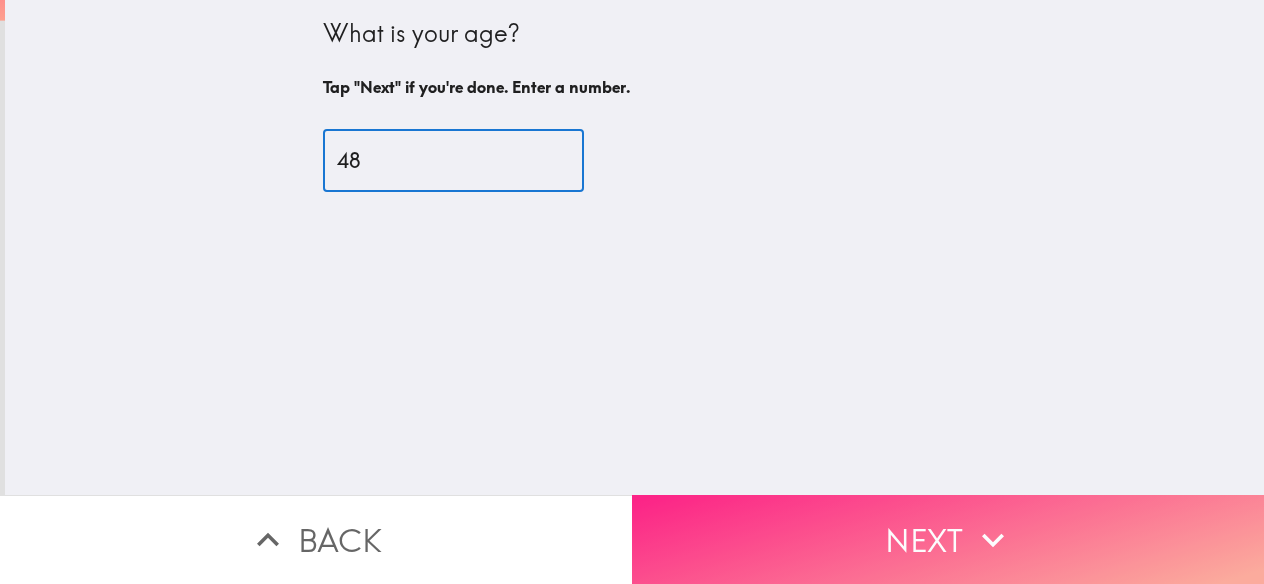 type on "48" 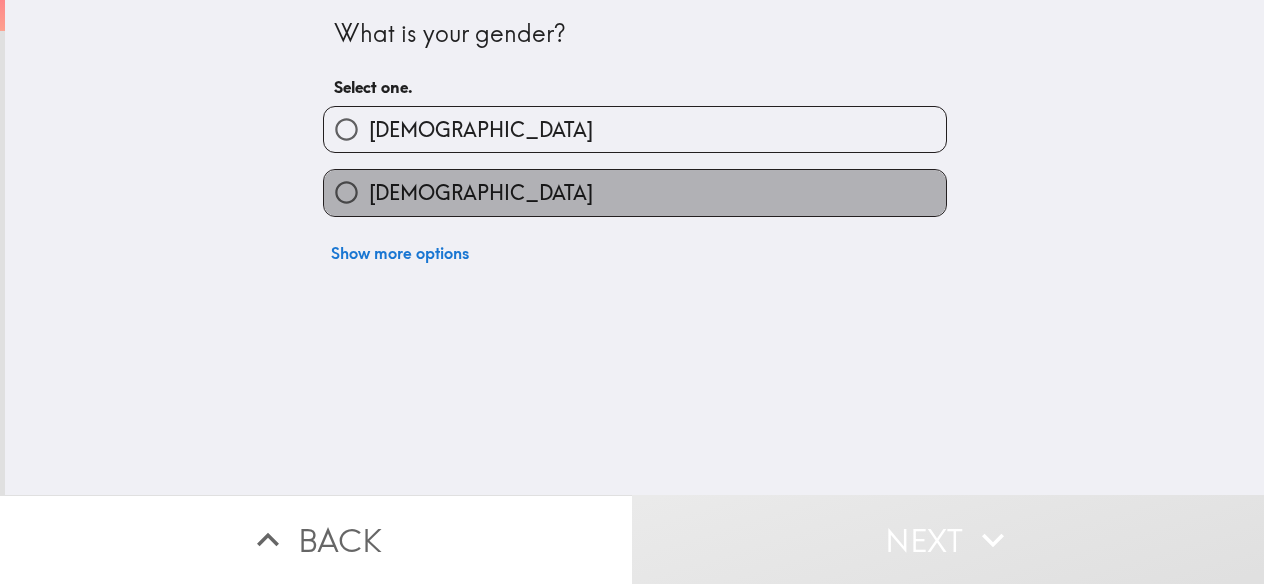 click on "[DEMOGRAPHIC_DATA]" at bounding box center (635, 192) 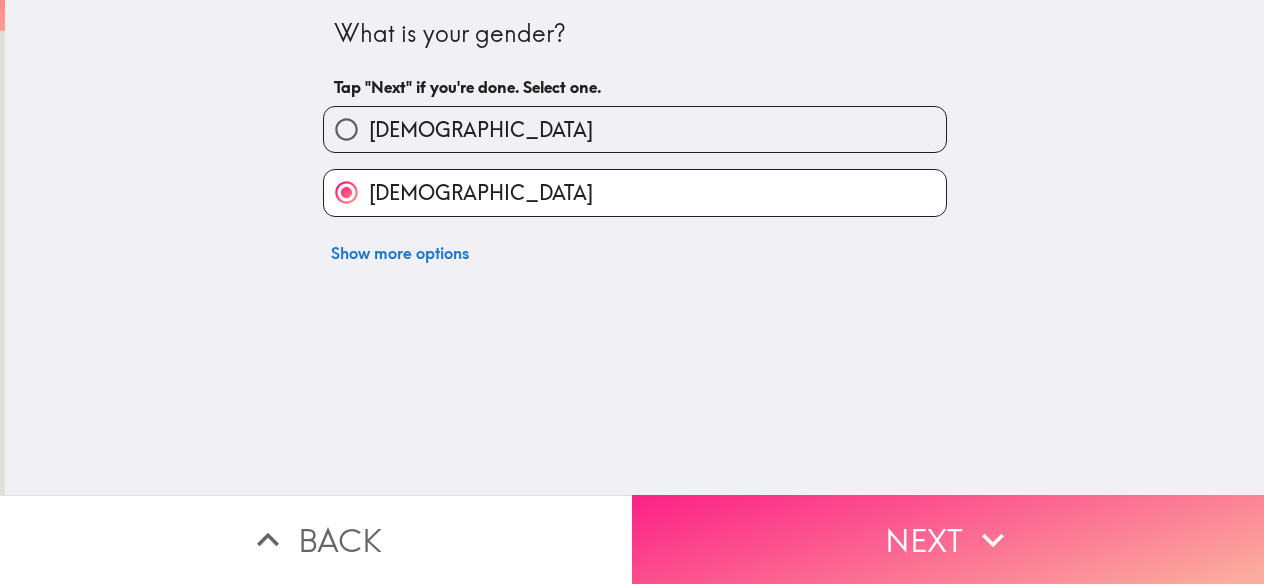 click on "Next" at bounding box center (948, 539) 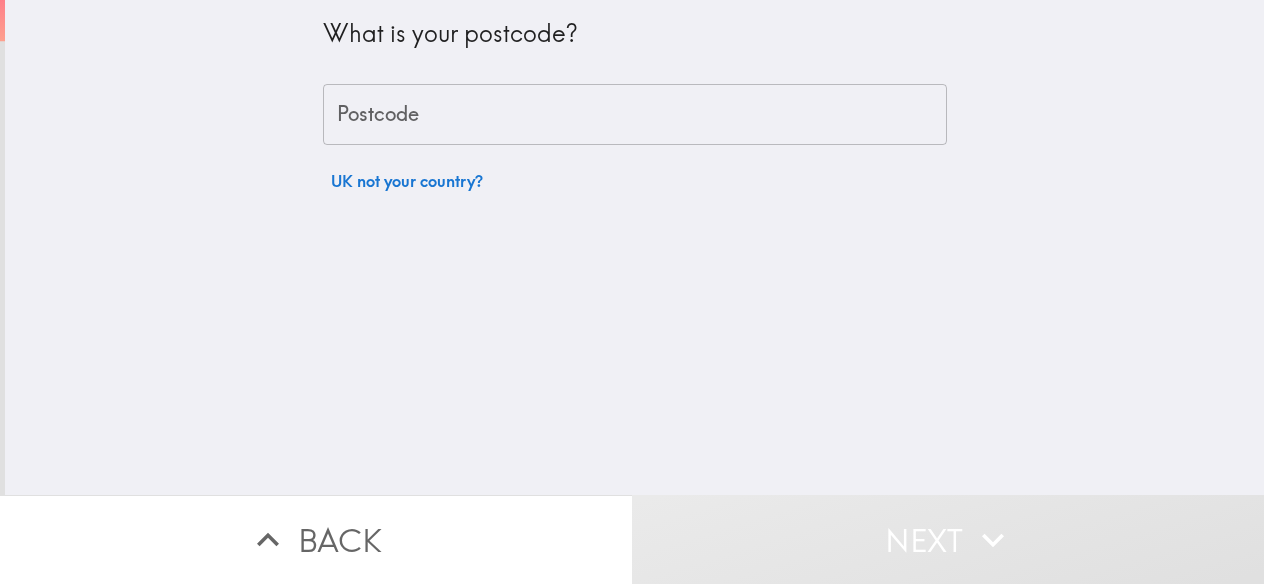 click on "Postcode" at bounding box center [635, 115] 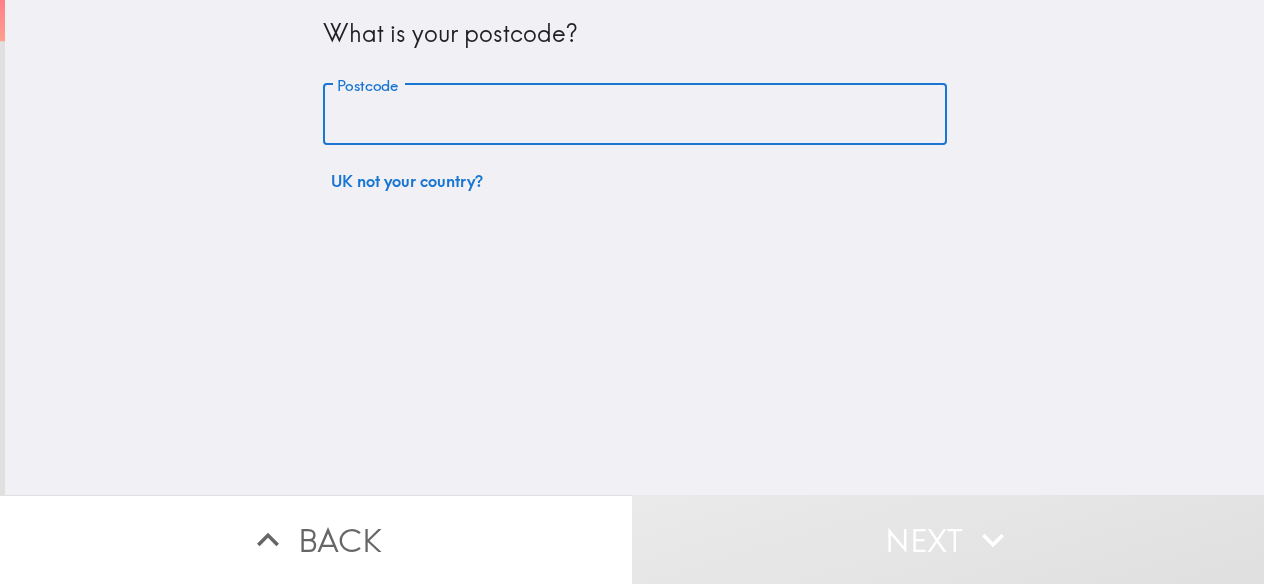 type on "HR82RY" 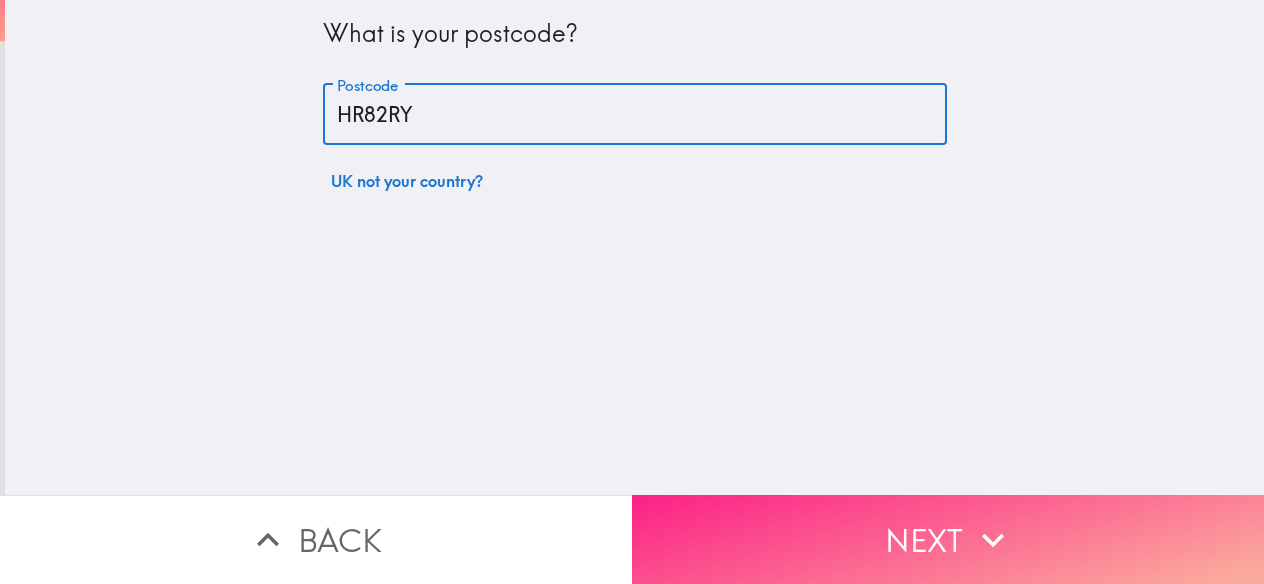 click on "Next" at bounding box center [948, 539] 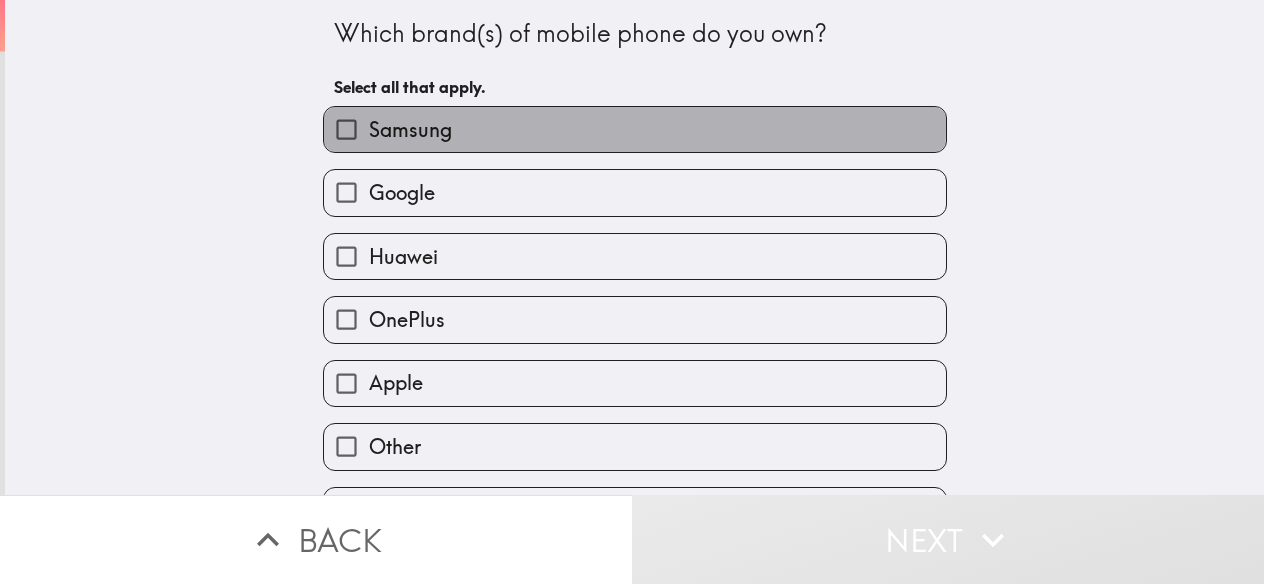 click on "Samsung" at bounding box center (410, 130) 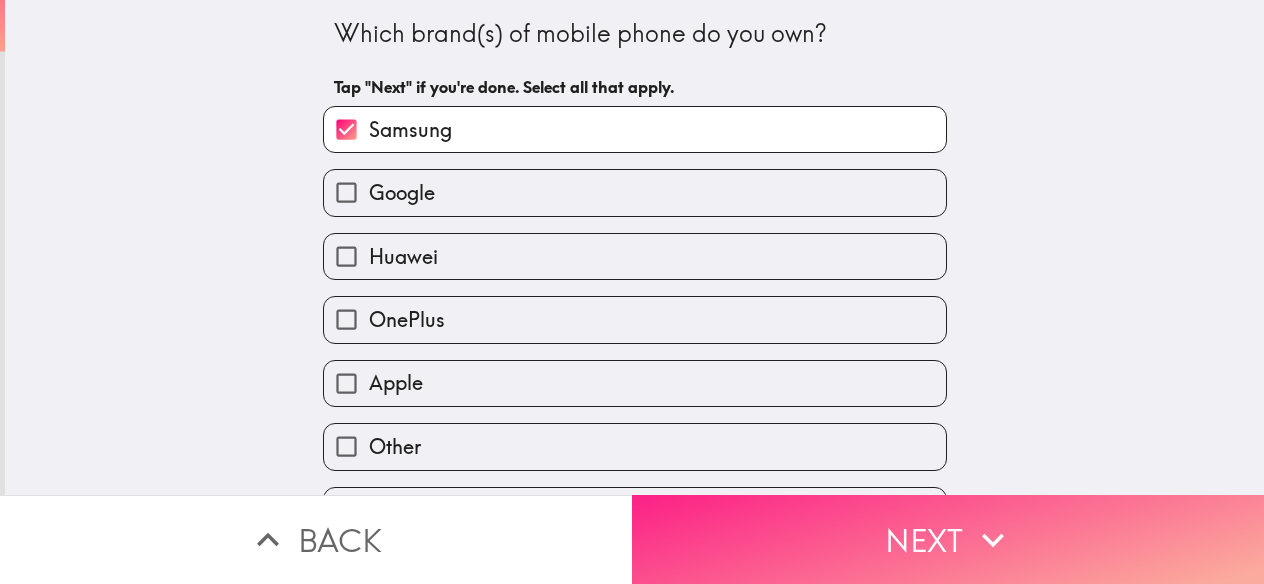 click on "Next" at bounding box center [948, 539] 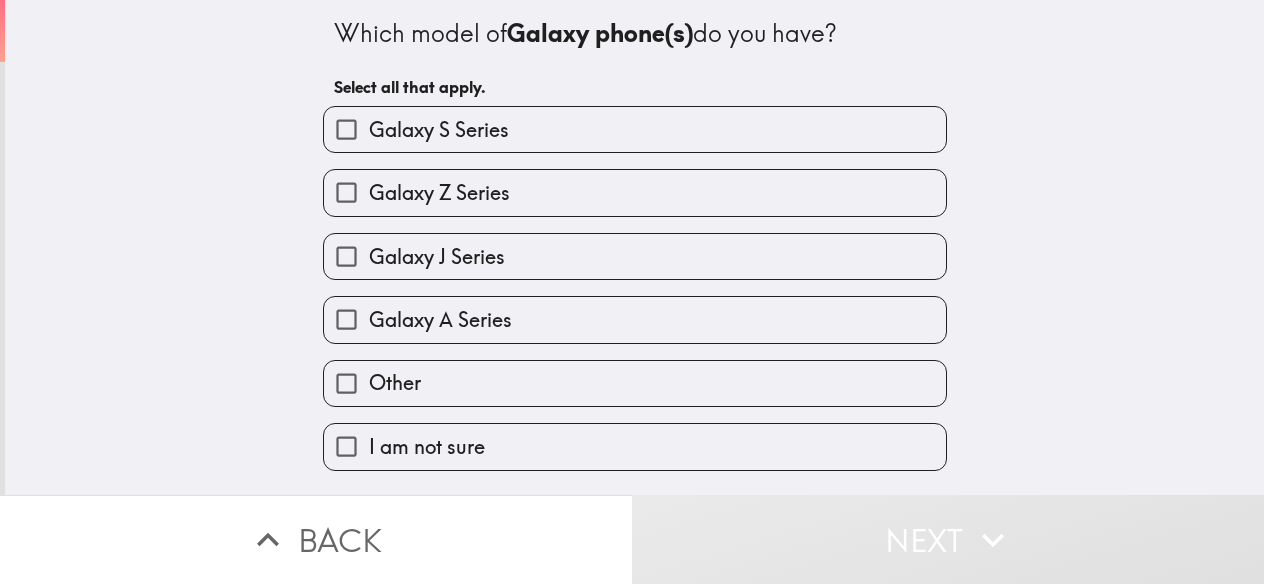 click on "Galaxy A Series" at bounding box center (440, 320) 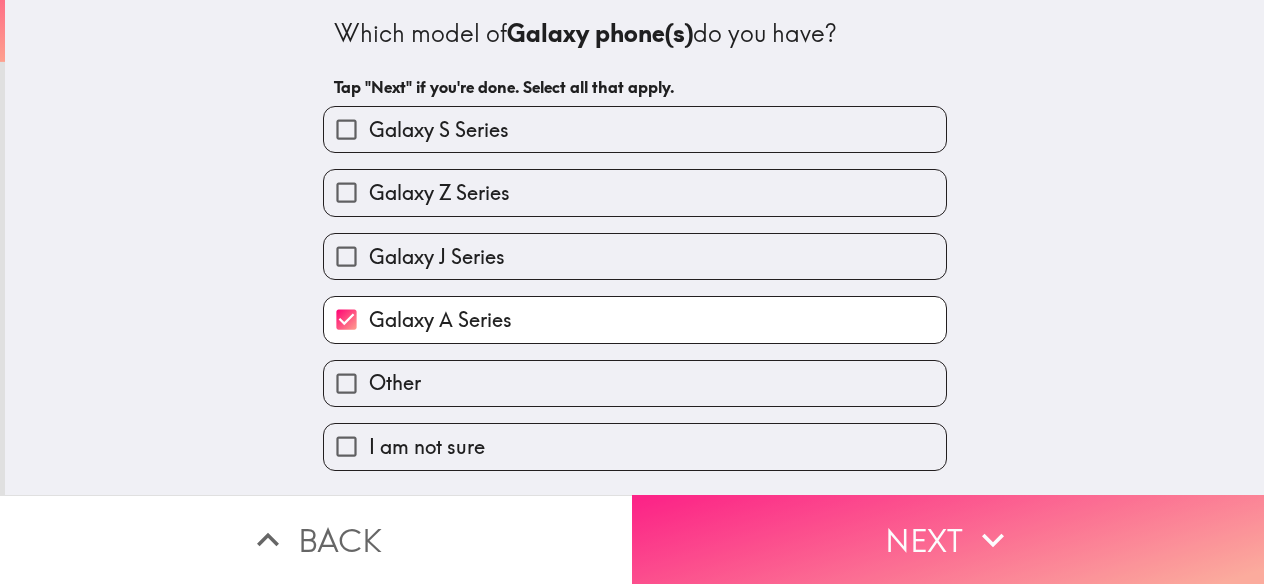 click on "Next" at bounding box center (948, 539) 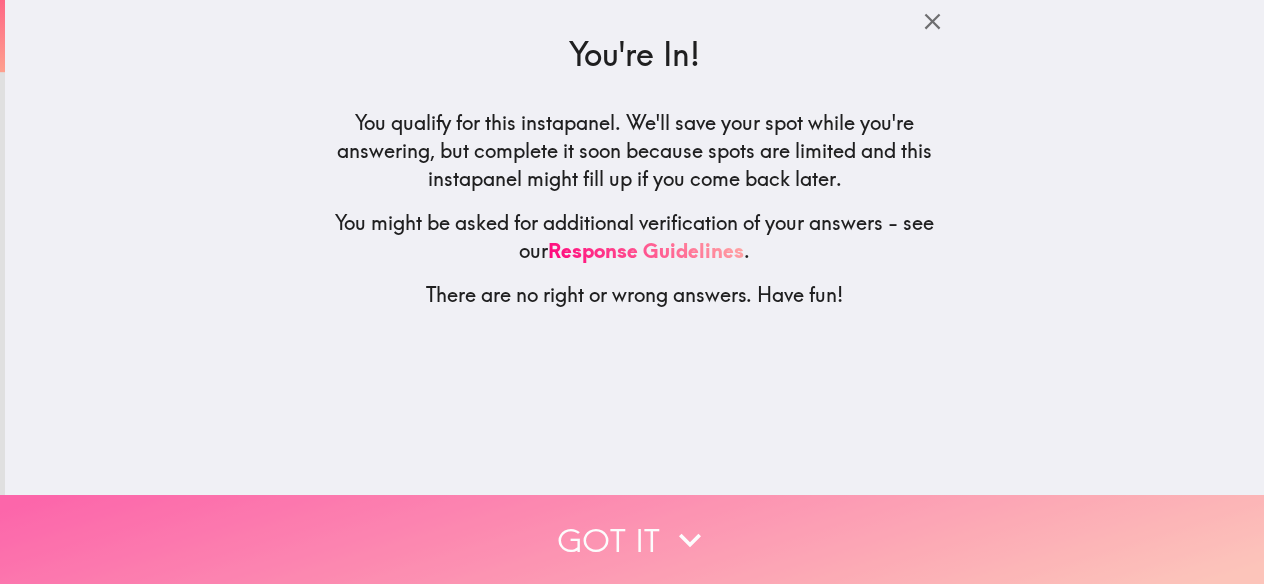 click on "Got it" at bounding box center [632, 539] 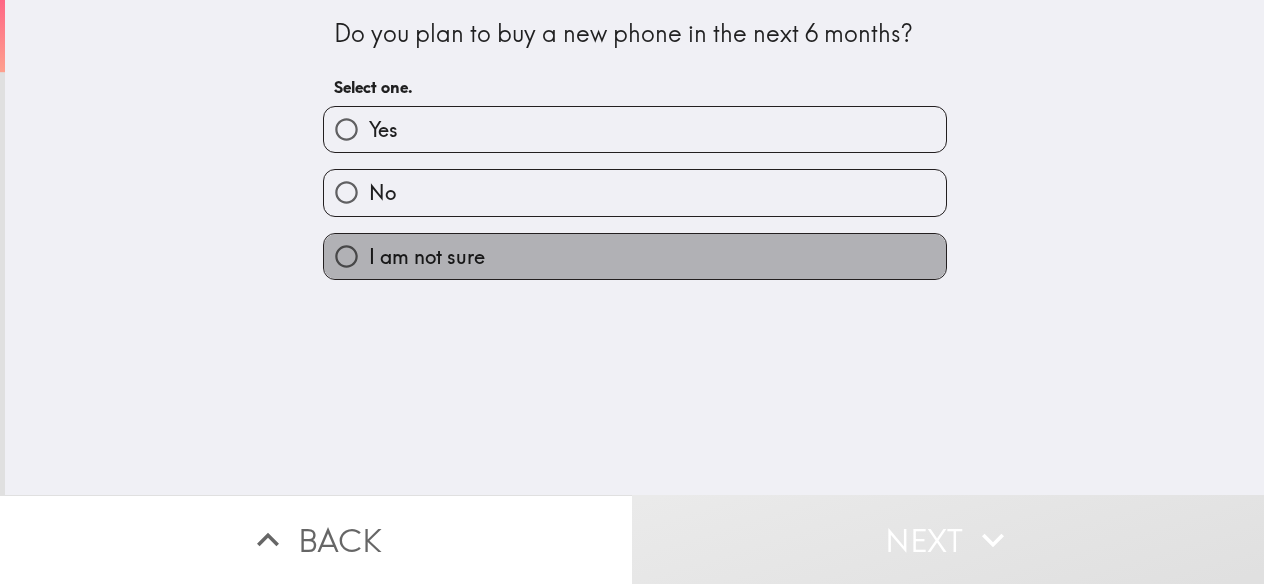 click on "I am not sure" at bounding box center (635, 256) 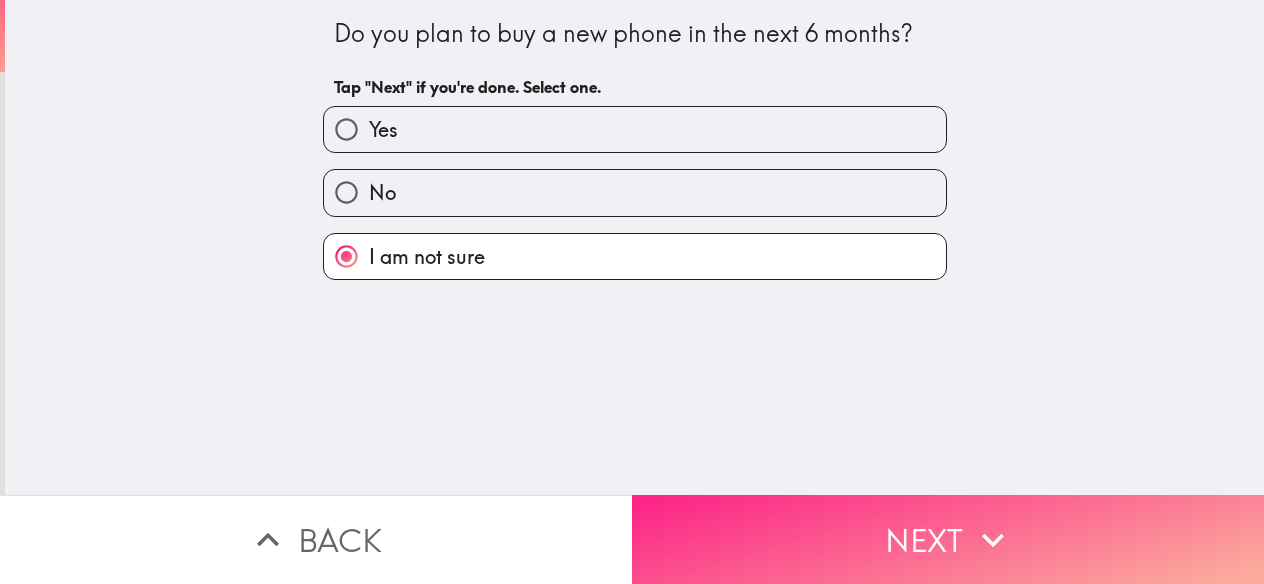 click on "Next" at bounding box center [948, 539] 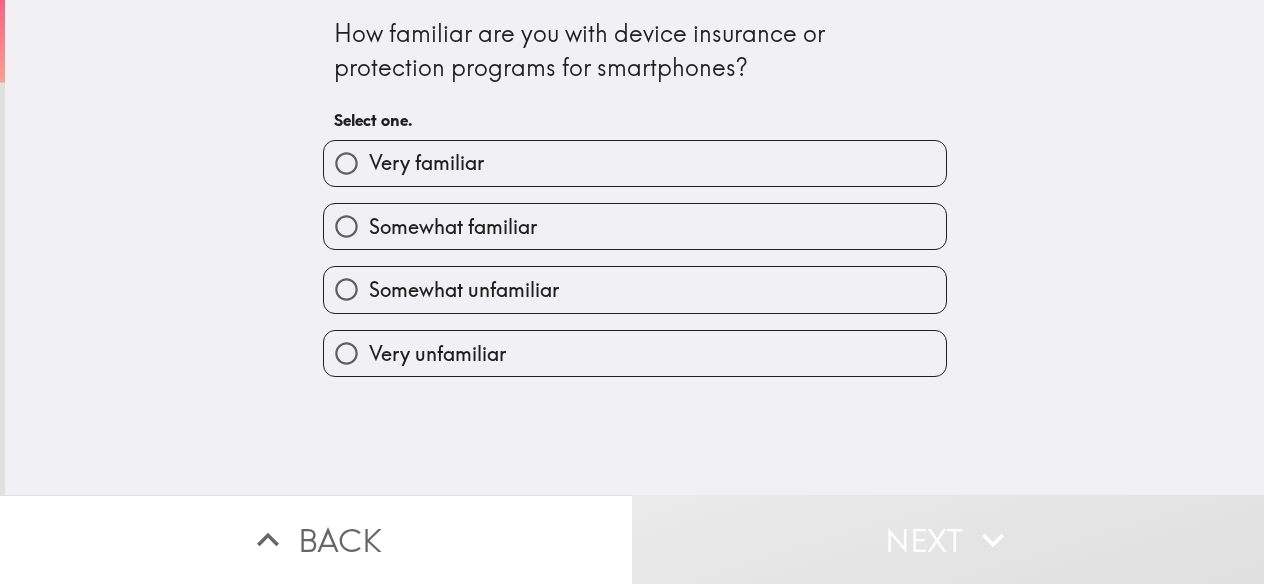 click on "Very unfamiliar" at bounding box center (437, 354) 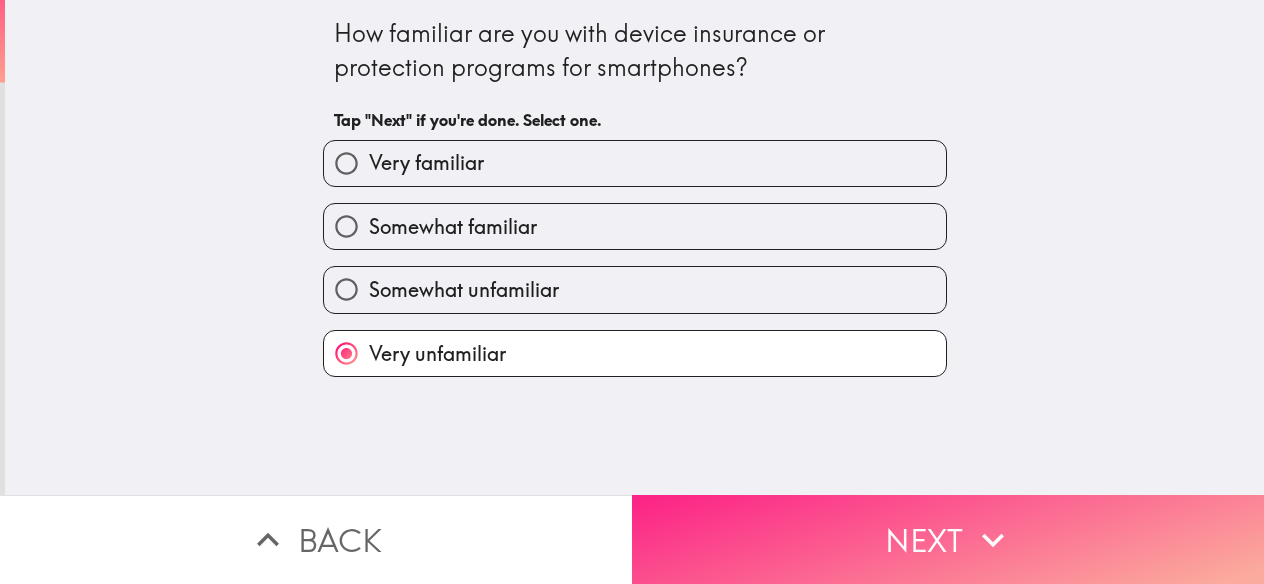 click on "Next" at bounding box center (948, 539) 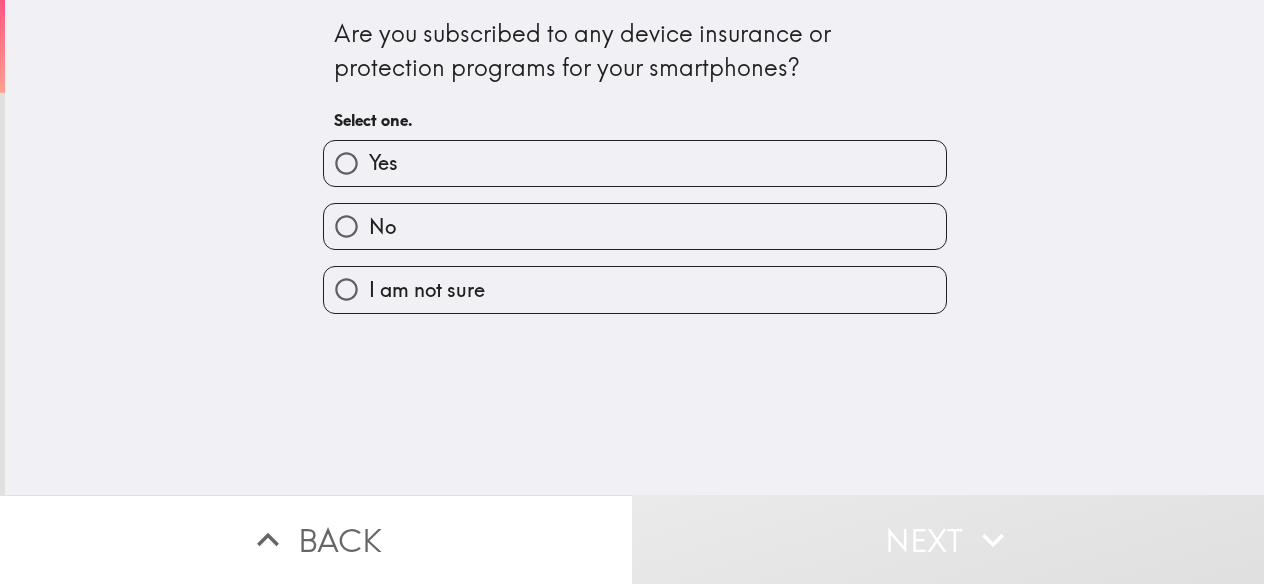 click on "No" at bounding box center (635, 226) 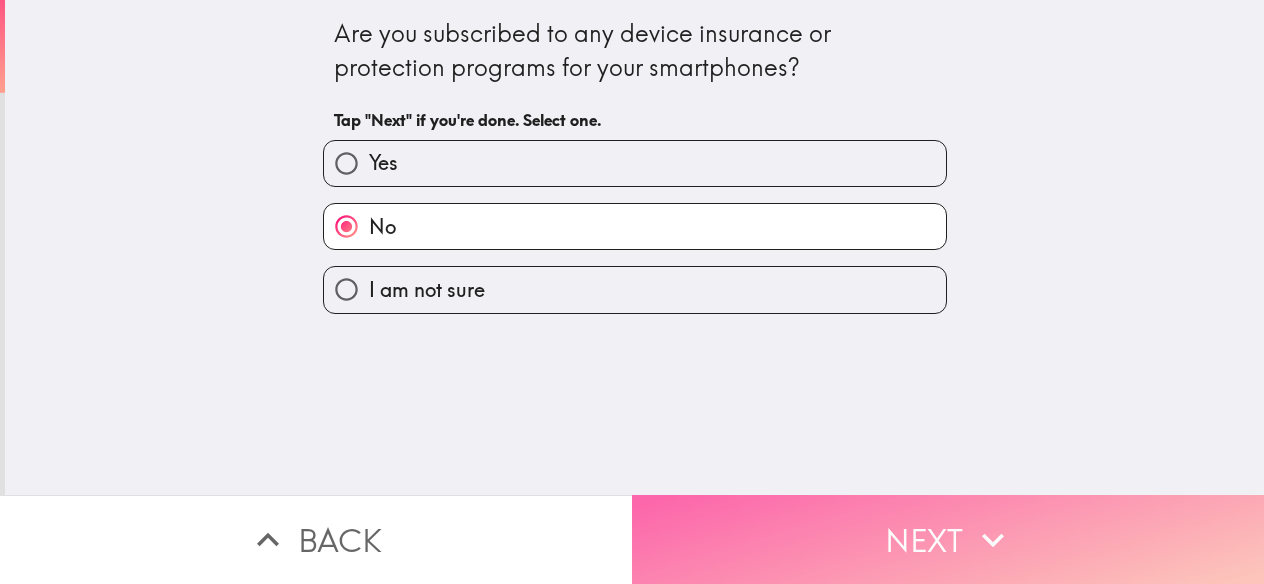 click on "Next" at bounding box center (948, 539) 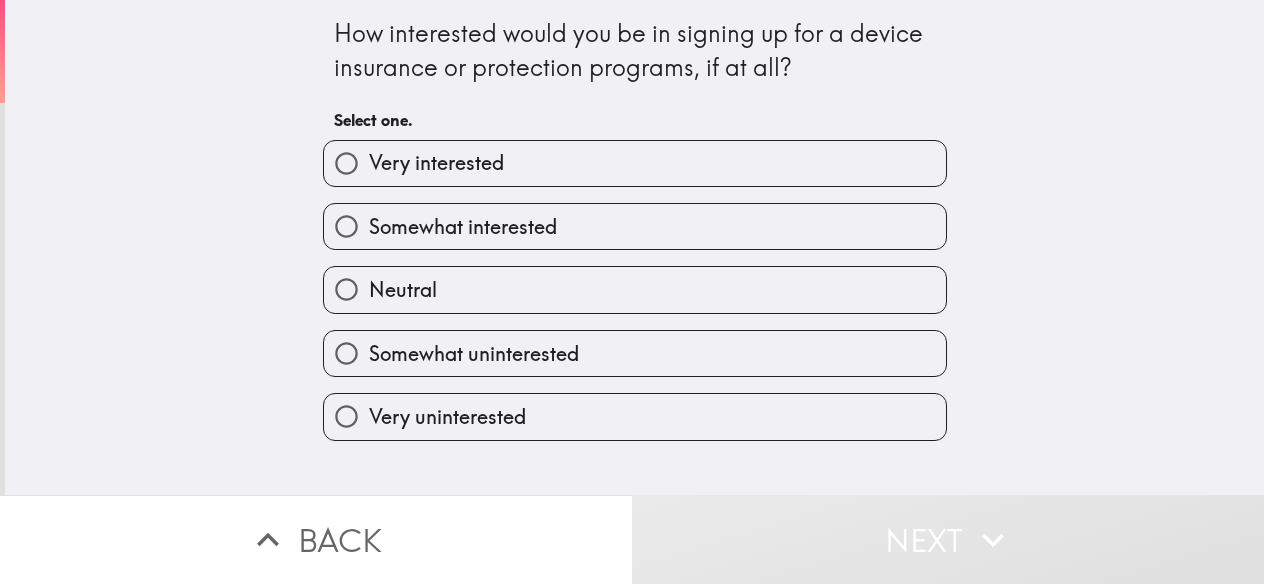 click on "Neutral" at bounding box center [635, 289] 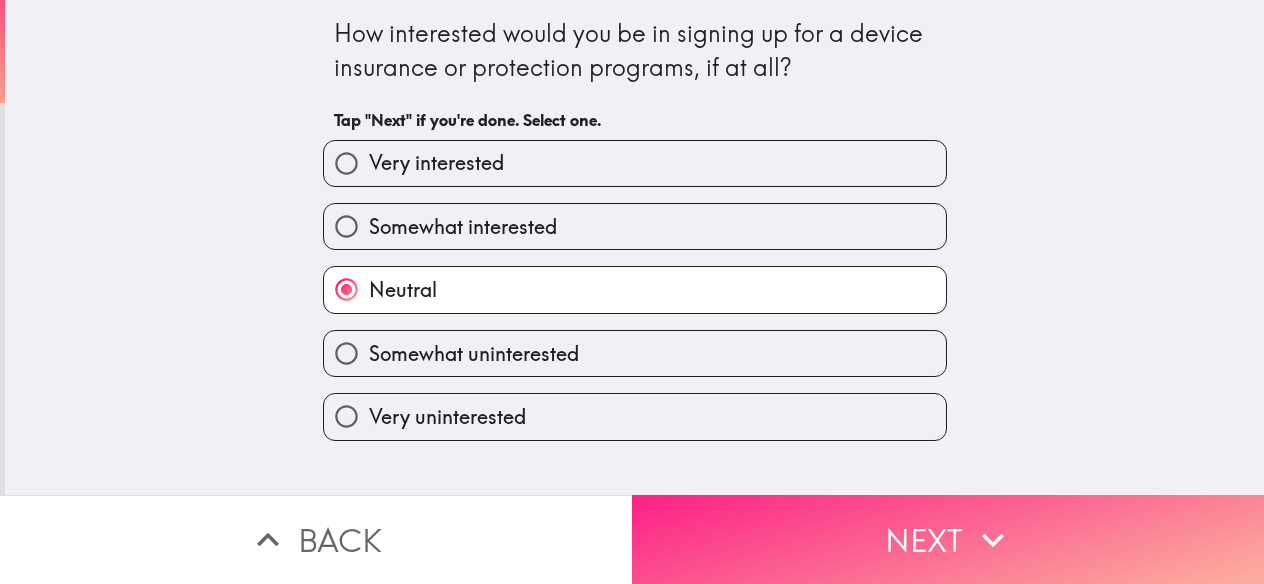 click on "Next" at bounding box center (948, 539) 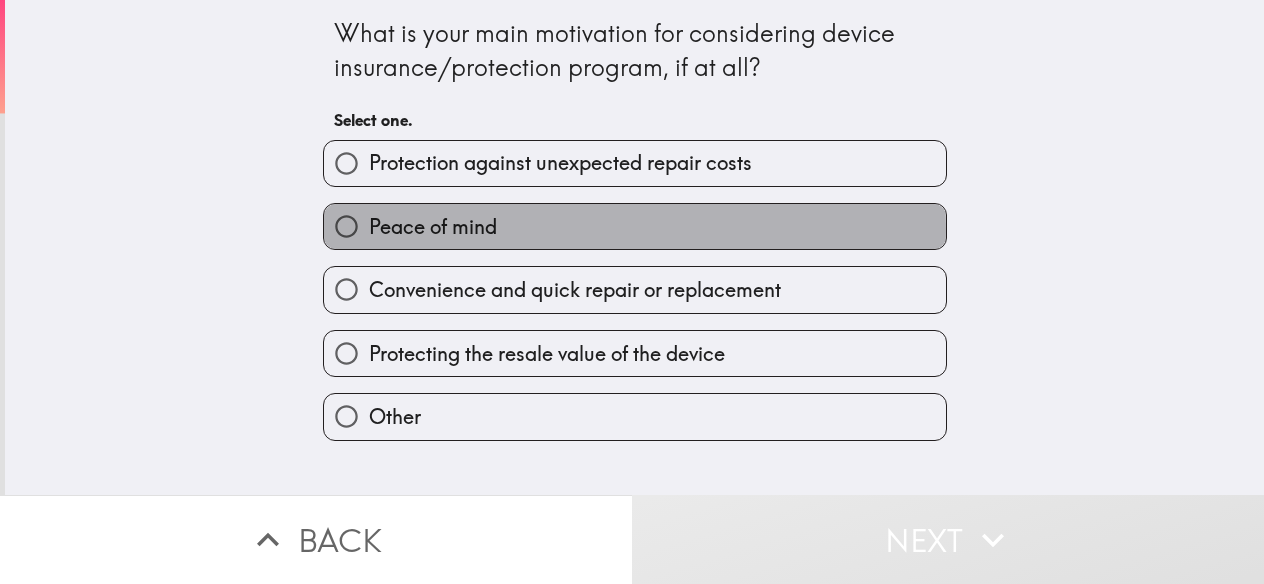 click on "Peace of mind" at bounding box center [433, 227] 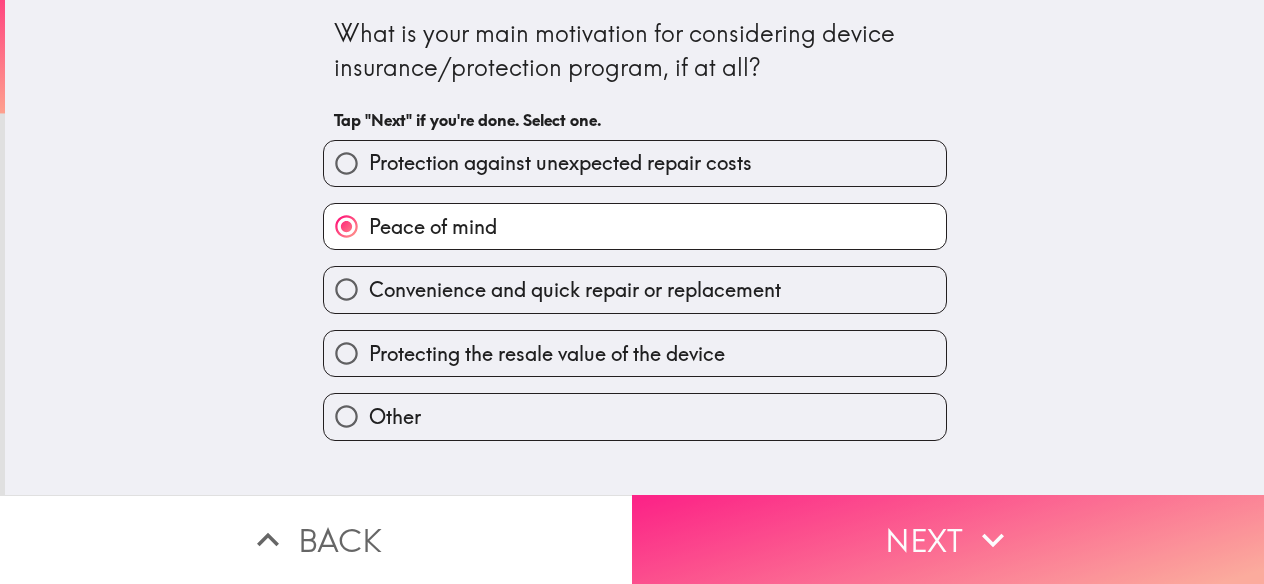click on "Next" at bounding box center (948, 539) 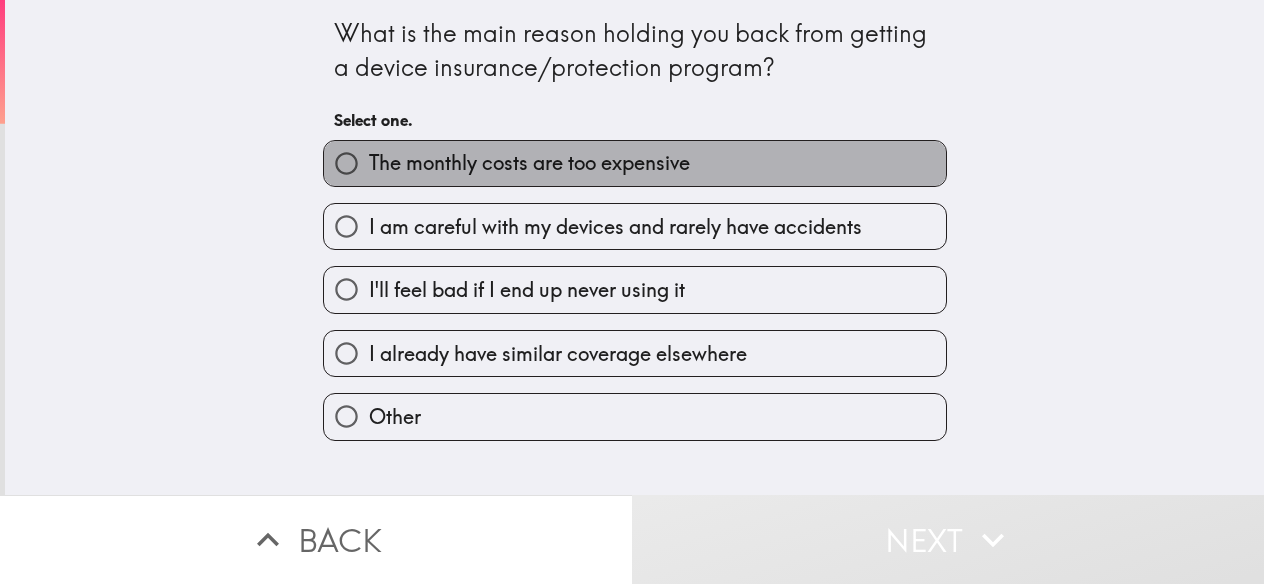 click on "The monthly costs are too expensive" at bounding box center [529, 163] 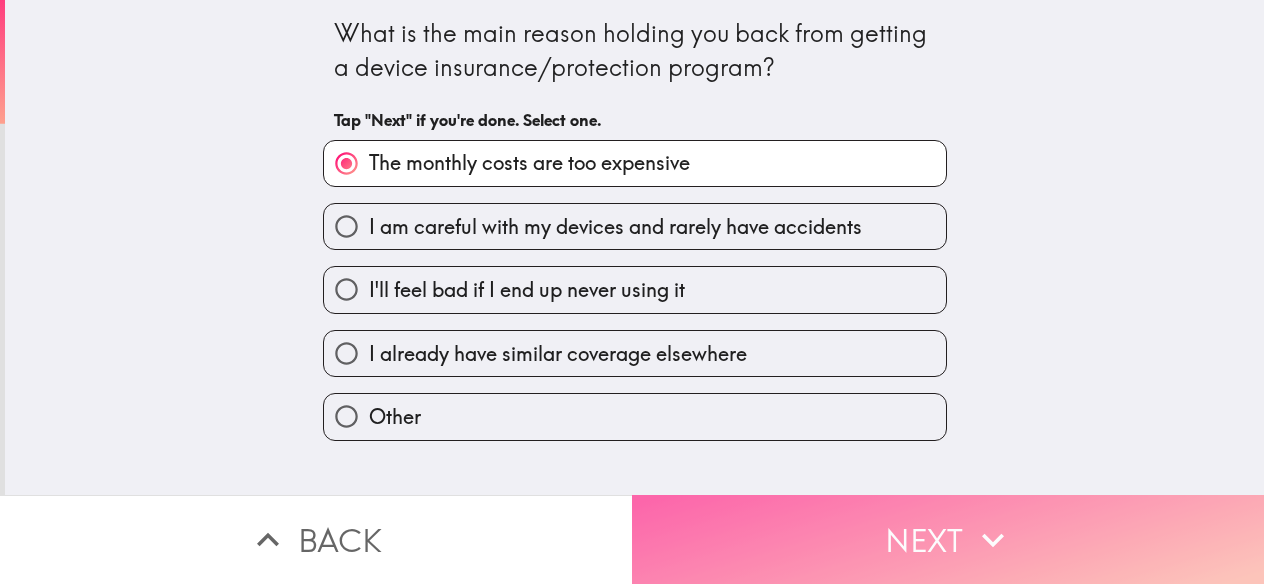 click on "Next" at bounding box center (948, 539) 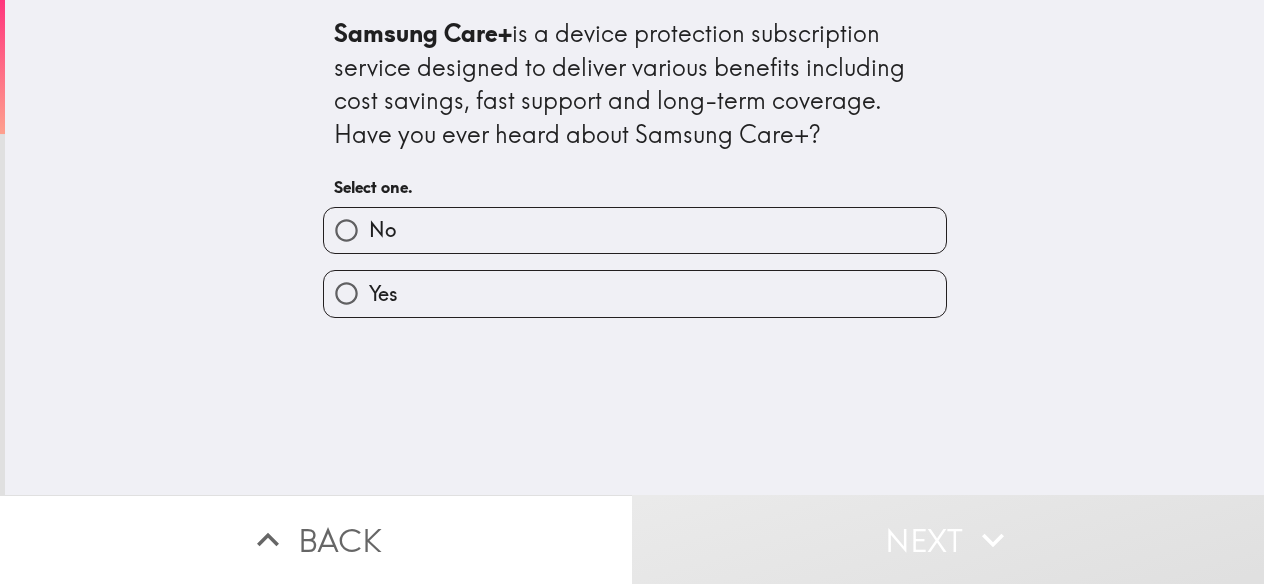 click on "Yes" at bounding box center [635, 293] 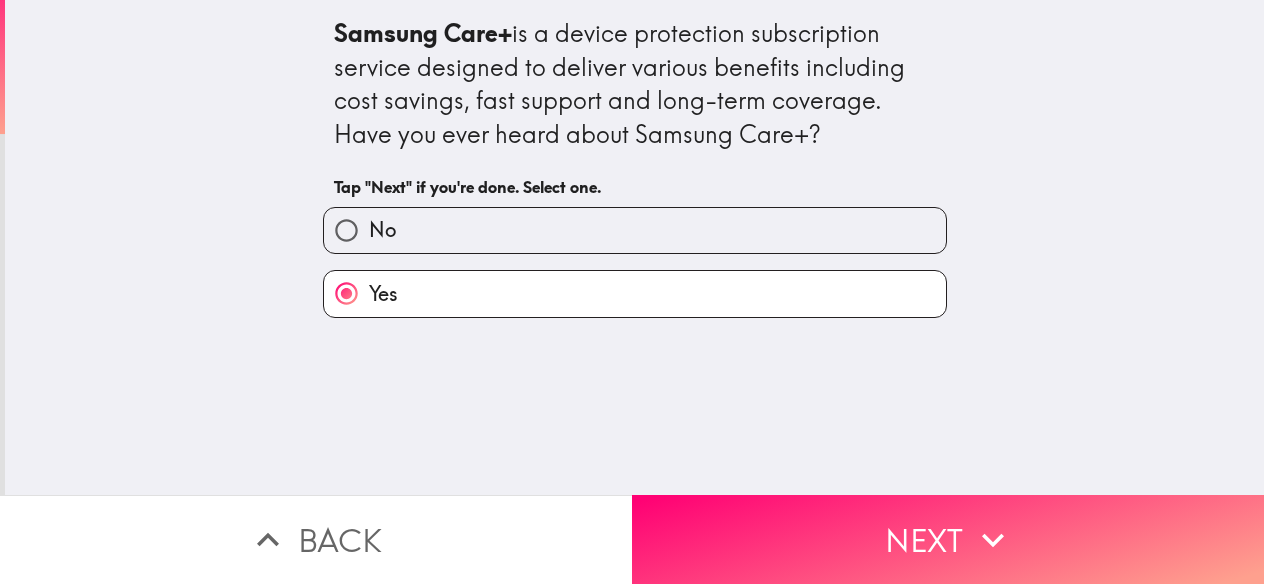 click on "No" at bounding box center [635, 230] 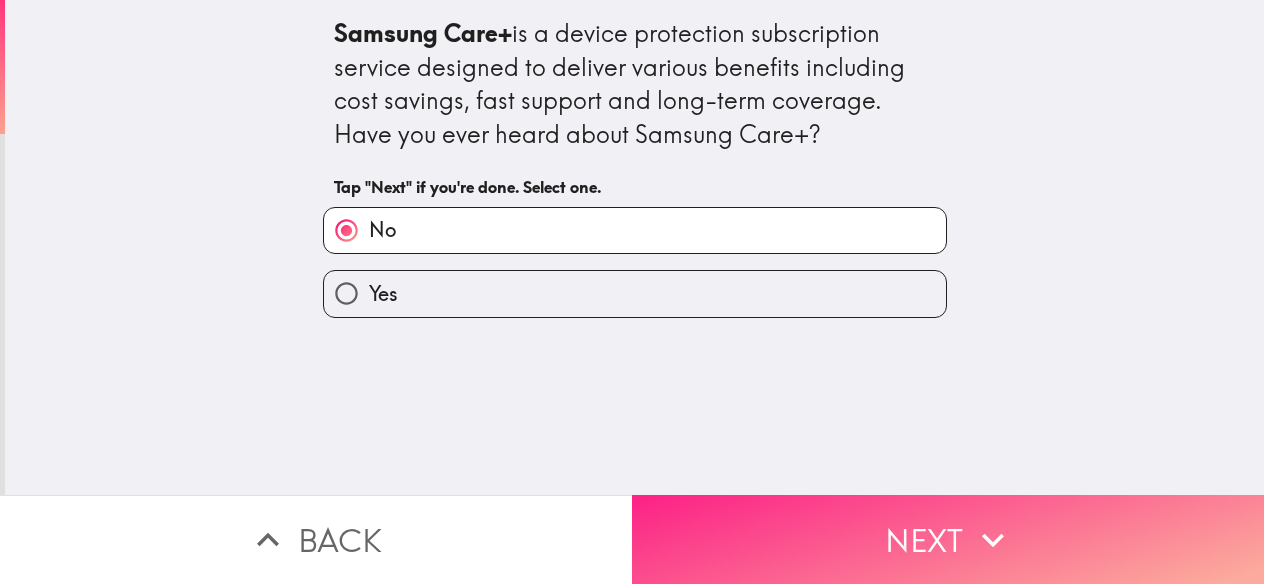 click on "Next" at bounding box center [948, 539] 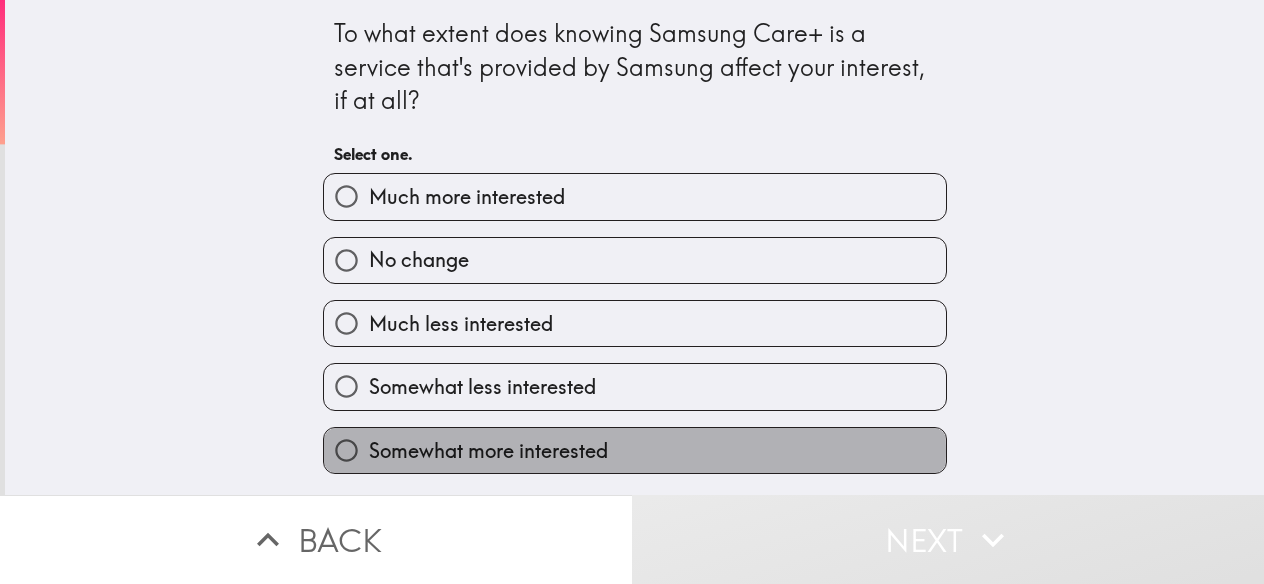 click on "Somewhat more interested" at bounding box center (488, 451) 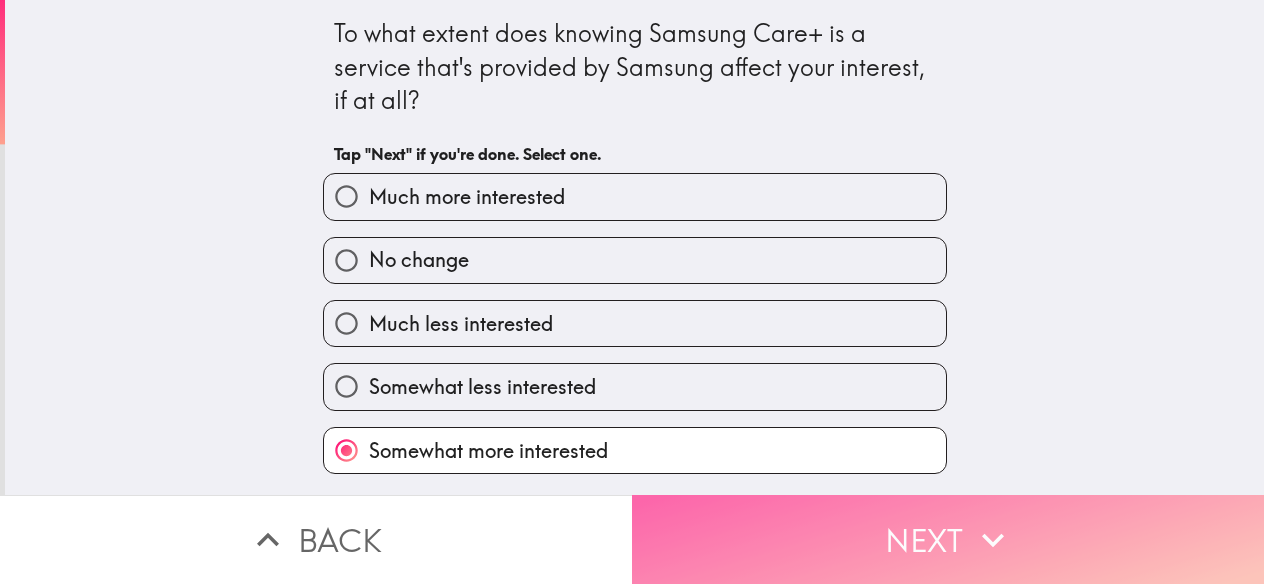 click on "Next" at bounding box center (948, 539) 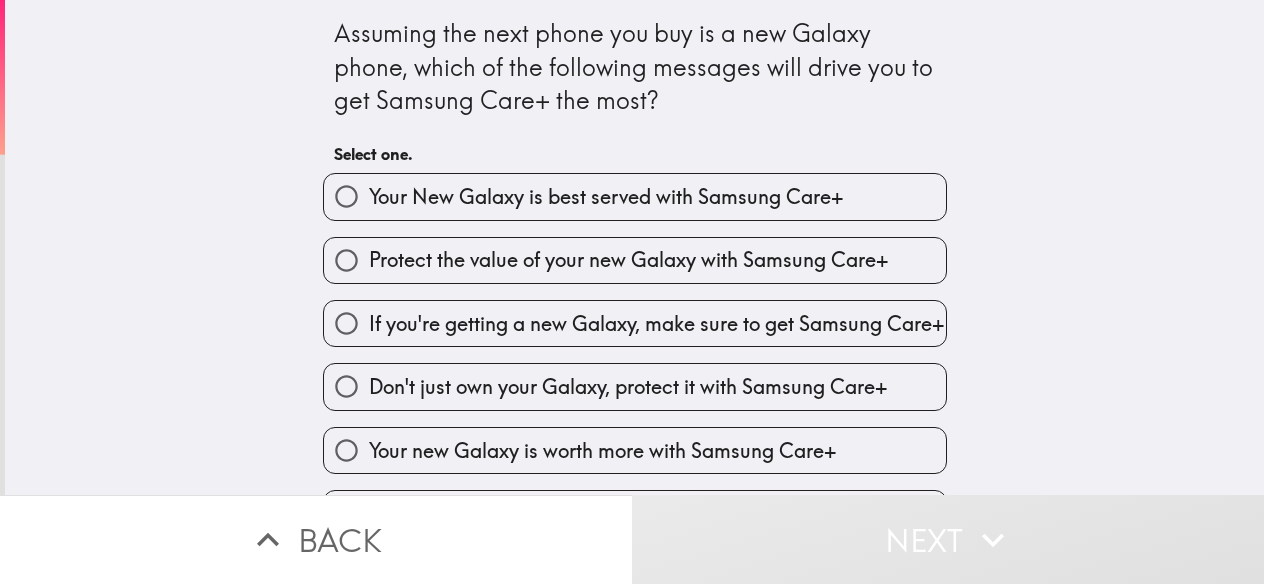 click on "Your New Galaxy is best served with Samsung Care+" at bounding box center (606, 197) 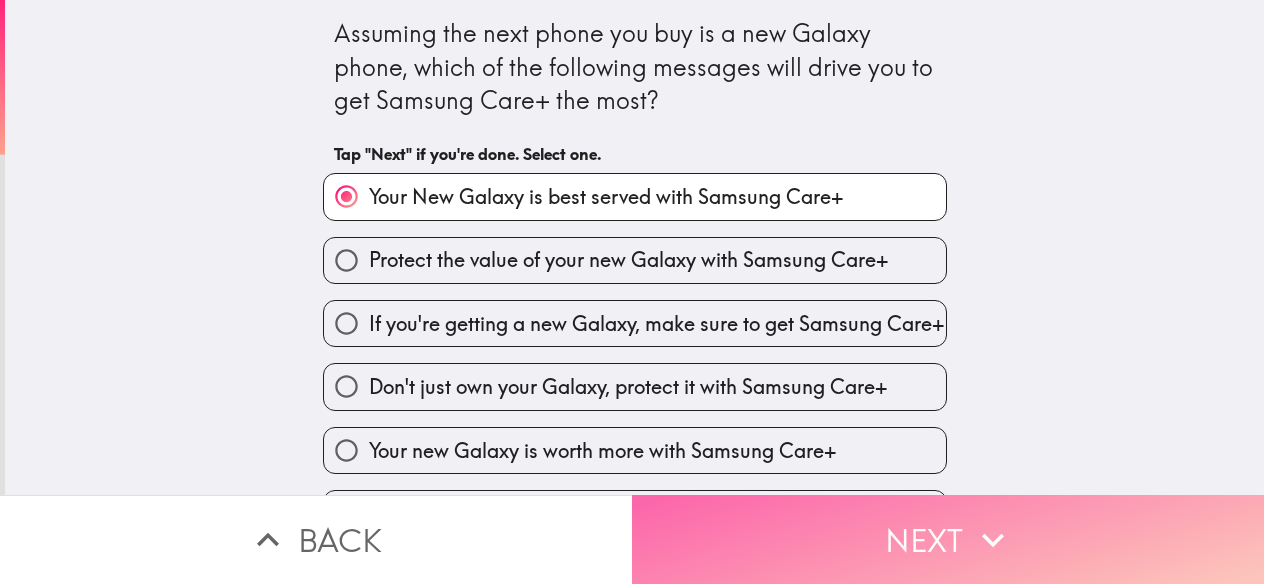 click on "Next" at bounding box center (948, 539) 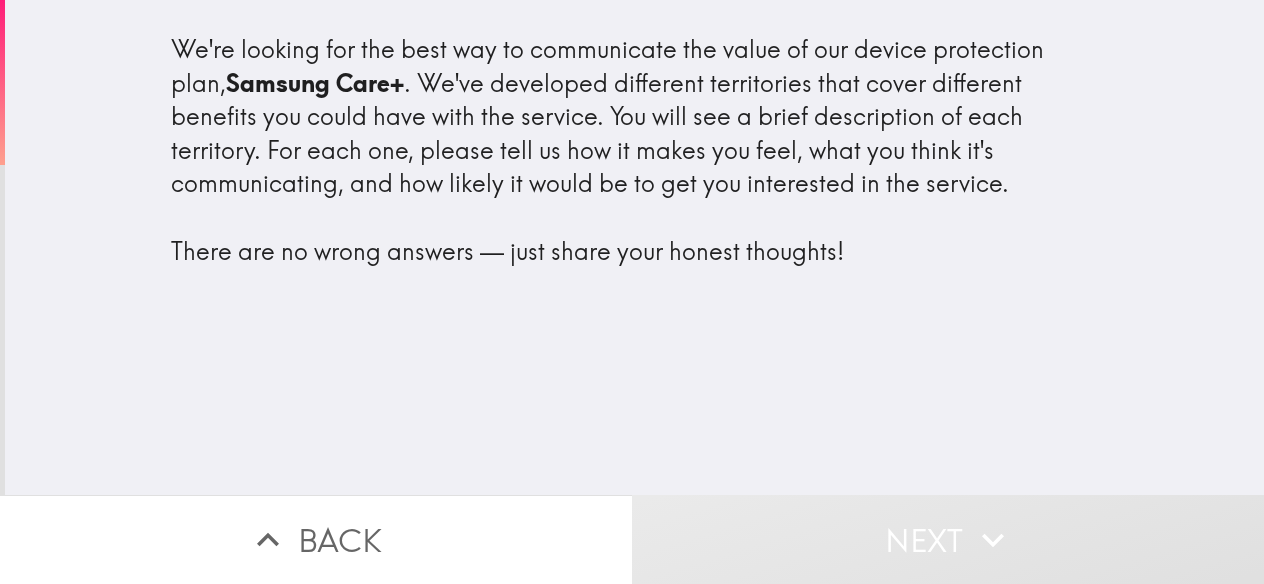 click on "Next" at bounding box center [948, 539] 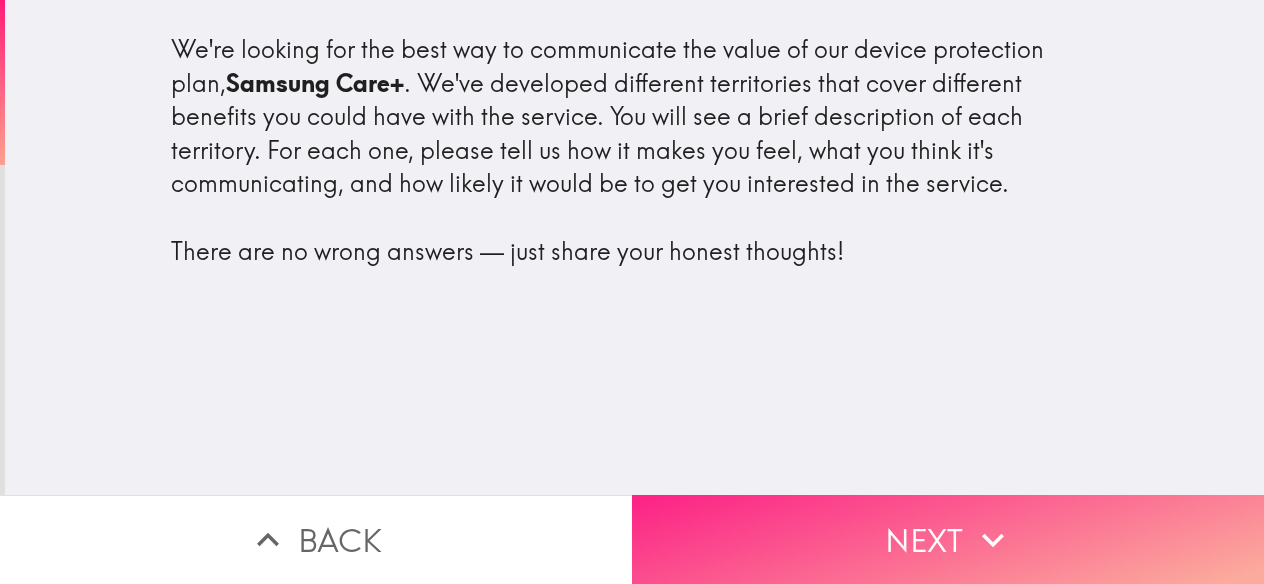 click on "Next" at bounding box center [948, 539] 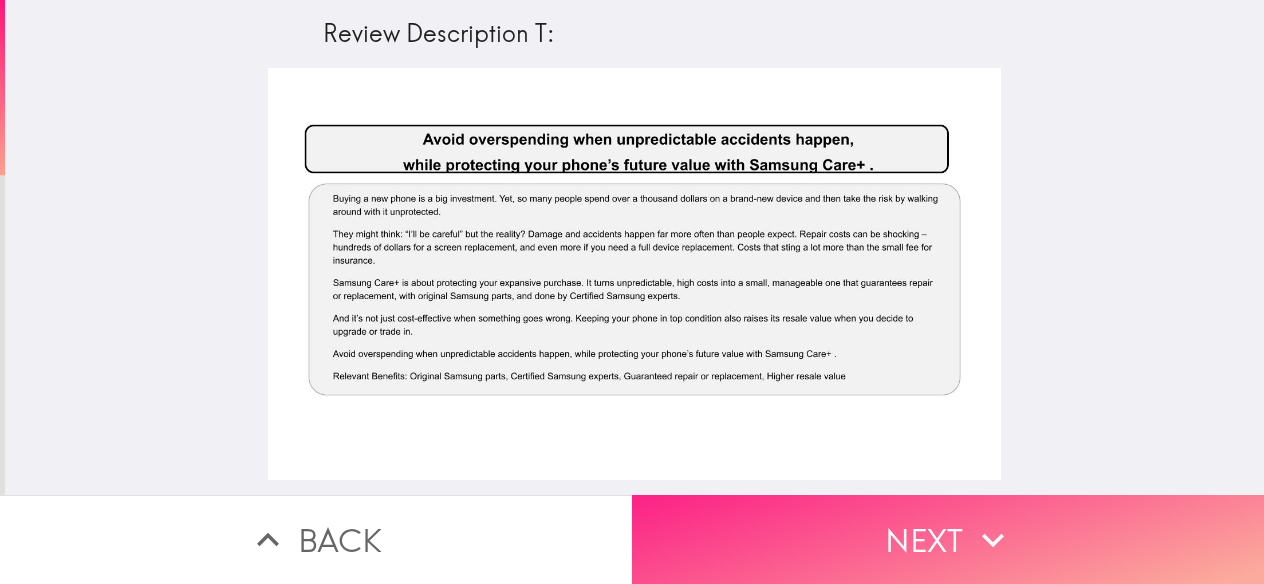 click on "Next" at bounding box center [948, 539] 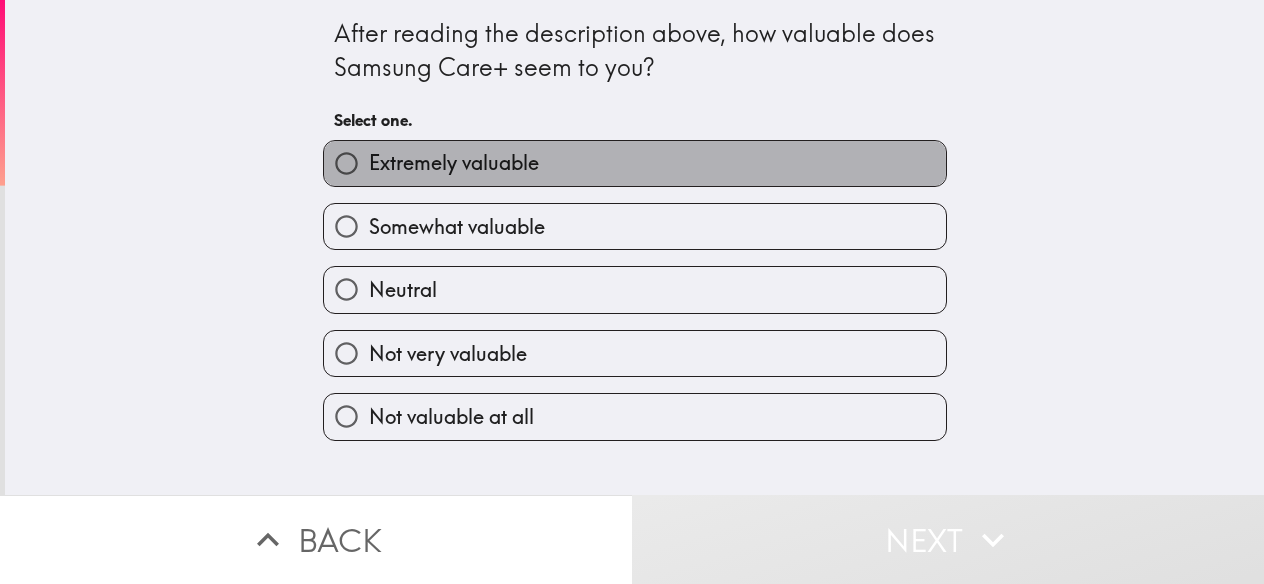 click on "Extremely valuable" at bounding box center (454, 163) 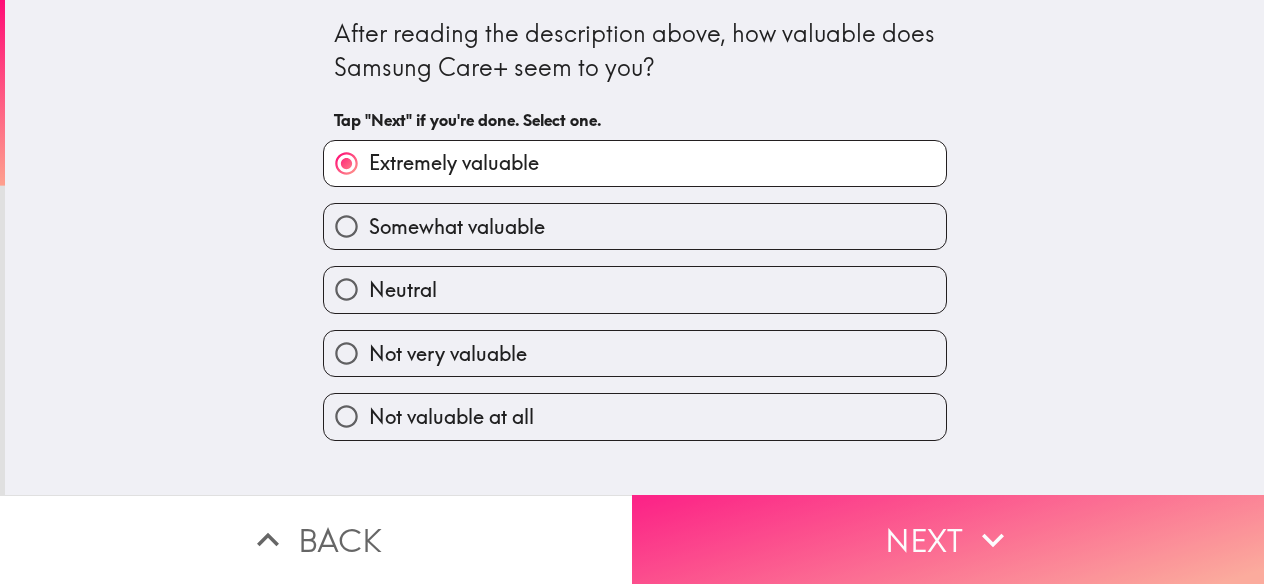 click on "Next" at bounding box center [948, 539] 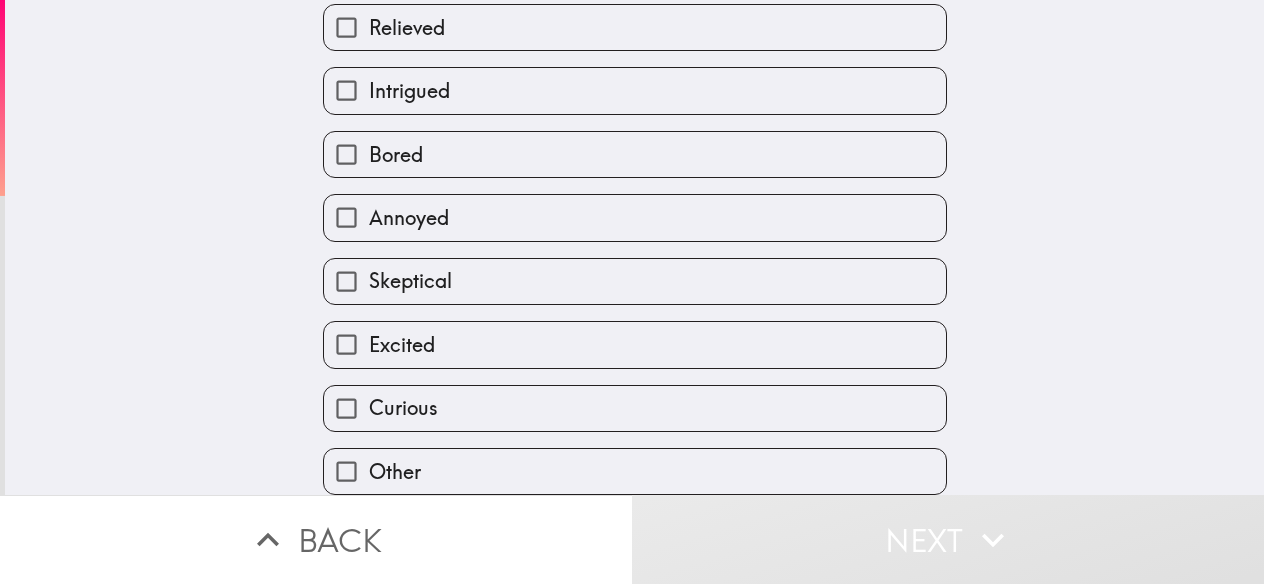 scroll, scrollTop: 220, scrollLeft: 0, axis: vertical 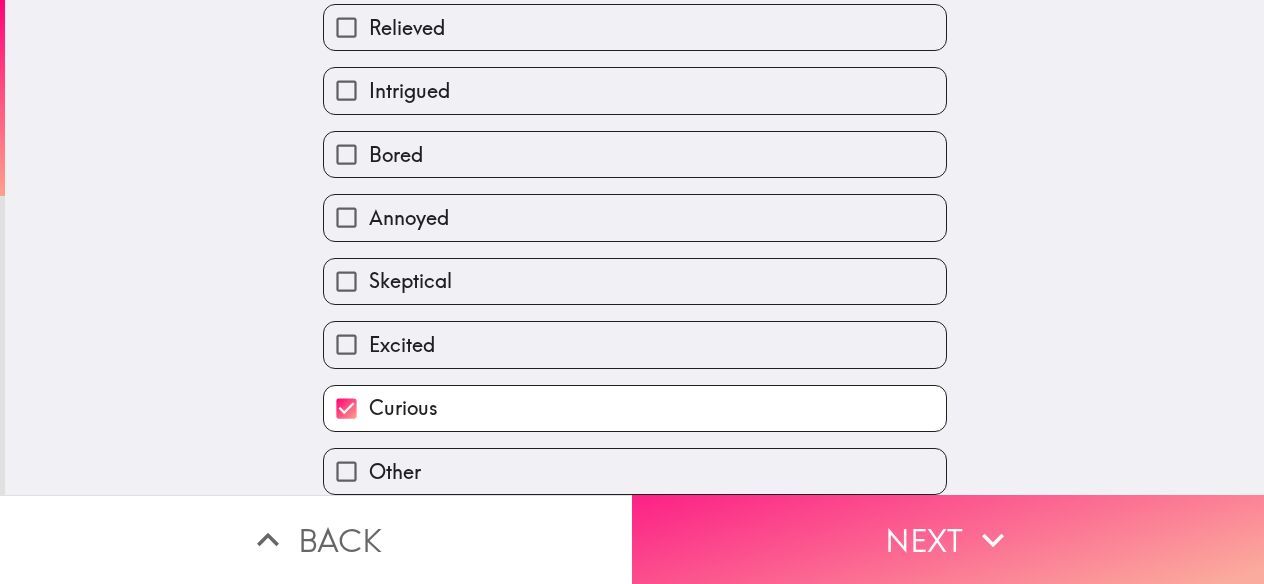 click on "Next" at bounding box center (948, 539) 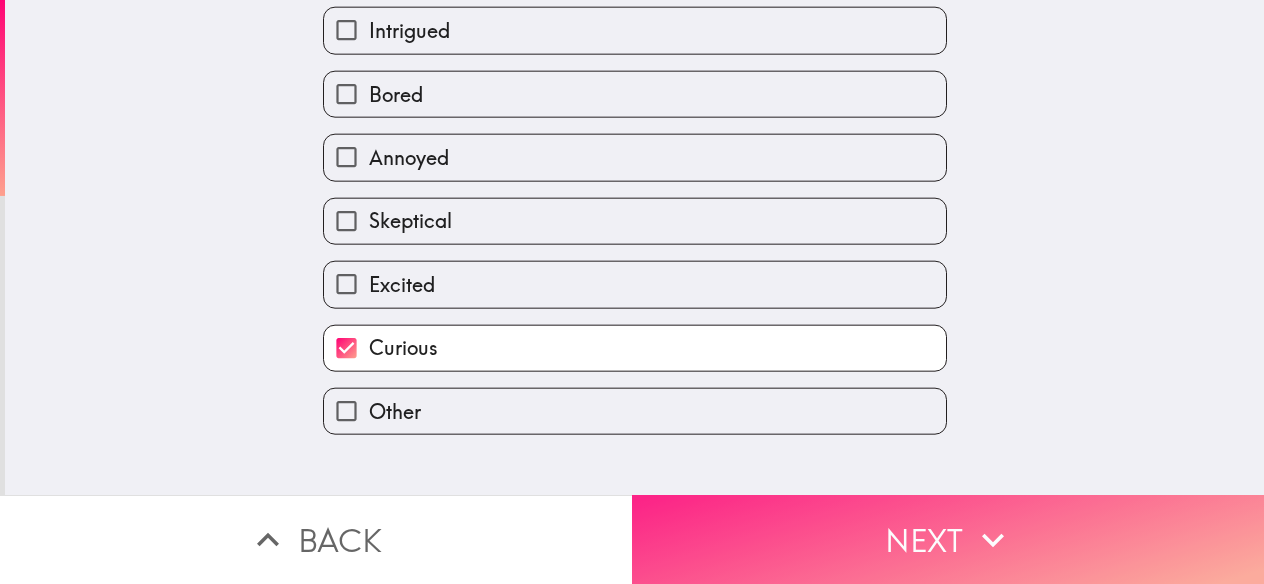 scroll, scrollTop: 0, scrollLeft: 0, axis: both 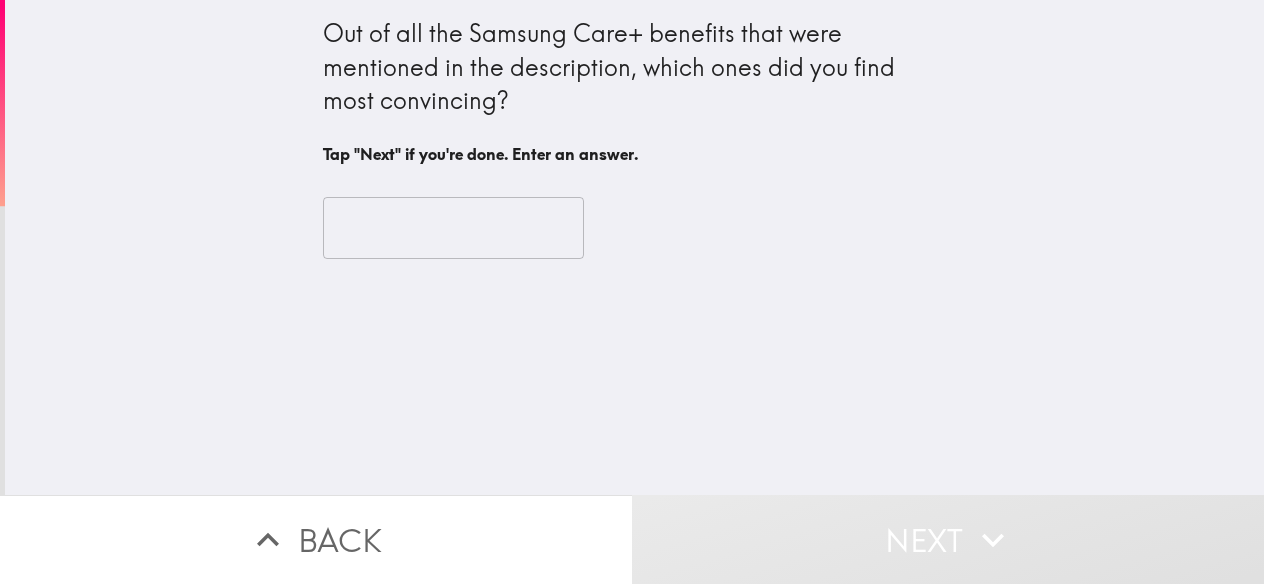 click at bounding box center [453, 228] 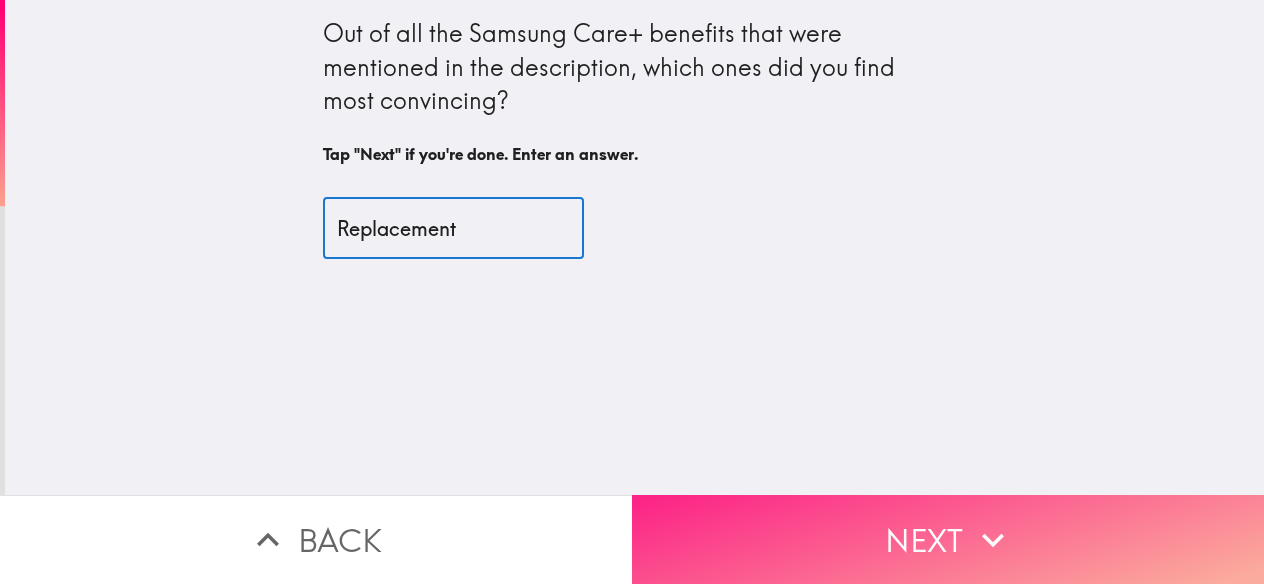 type on "Replacement" 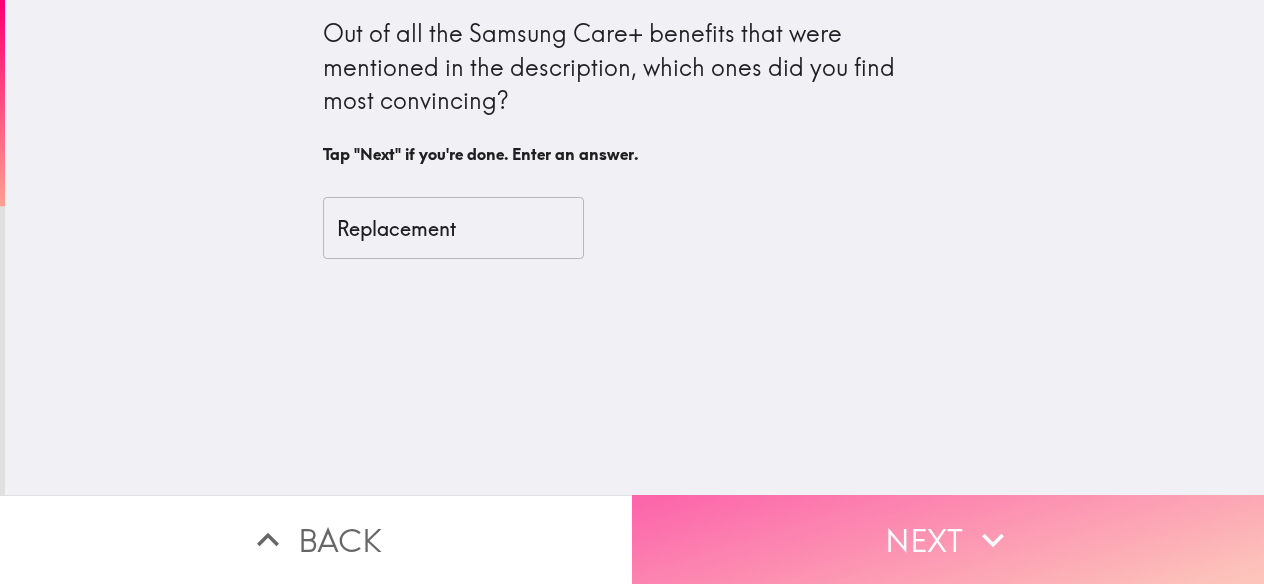 click on "Next" at bounding box center [948, 539] 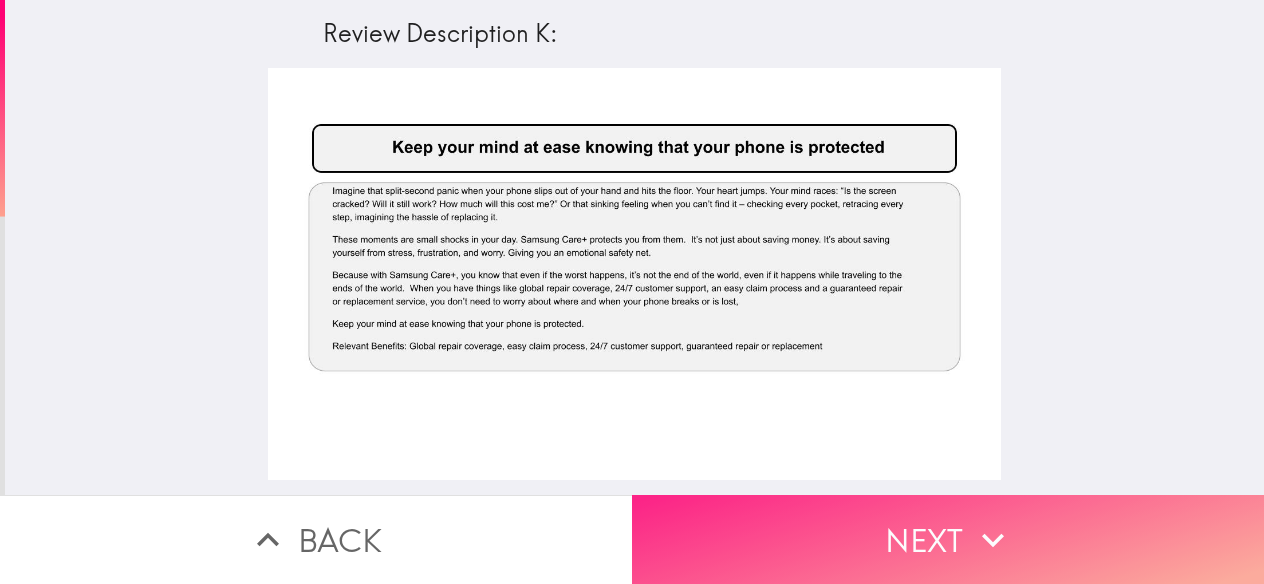 click on "Next" at bounding box center [948, 539] 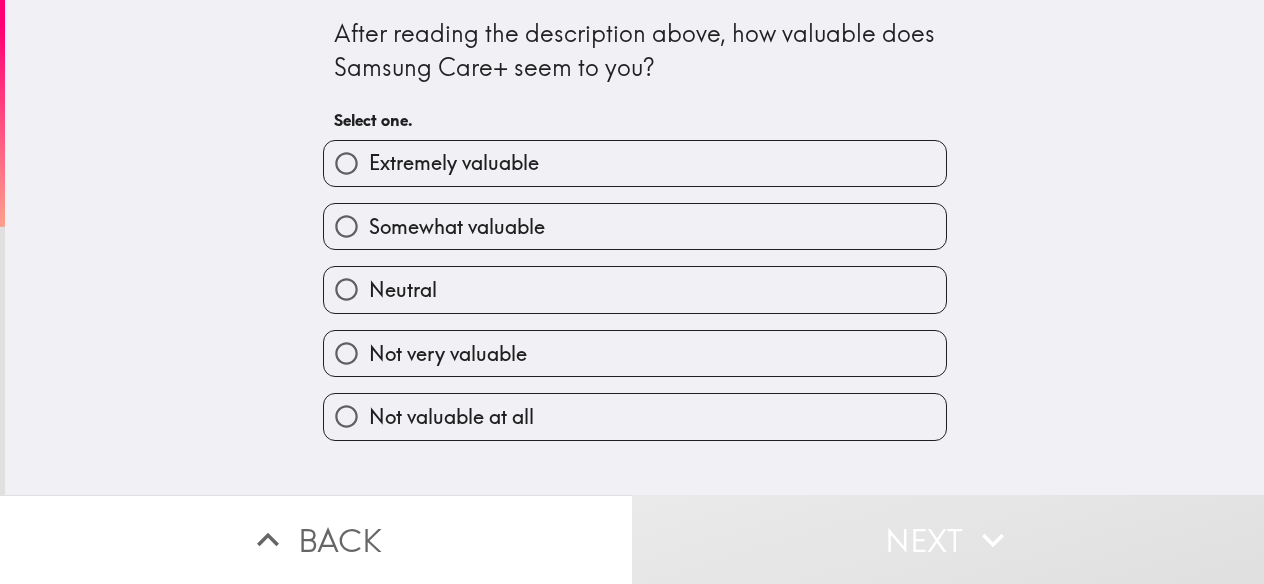click on "Somewhat valuable" at bounding box center (635, 226) 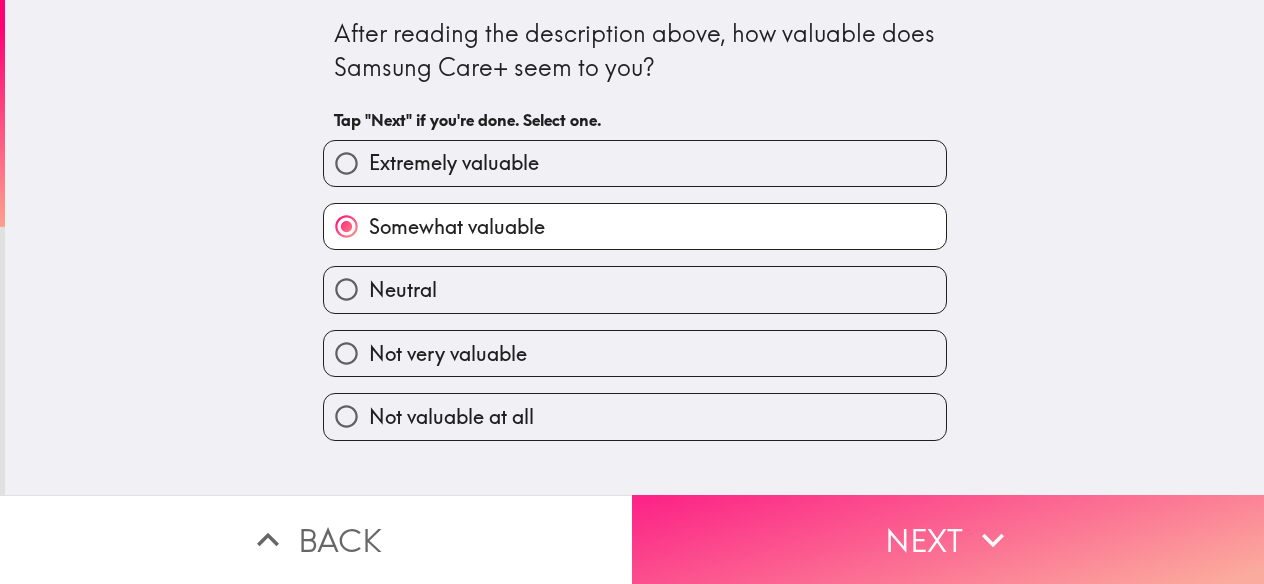 click on "Next" at bounding box center (948, 539) 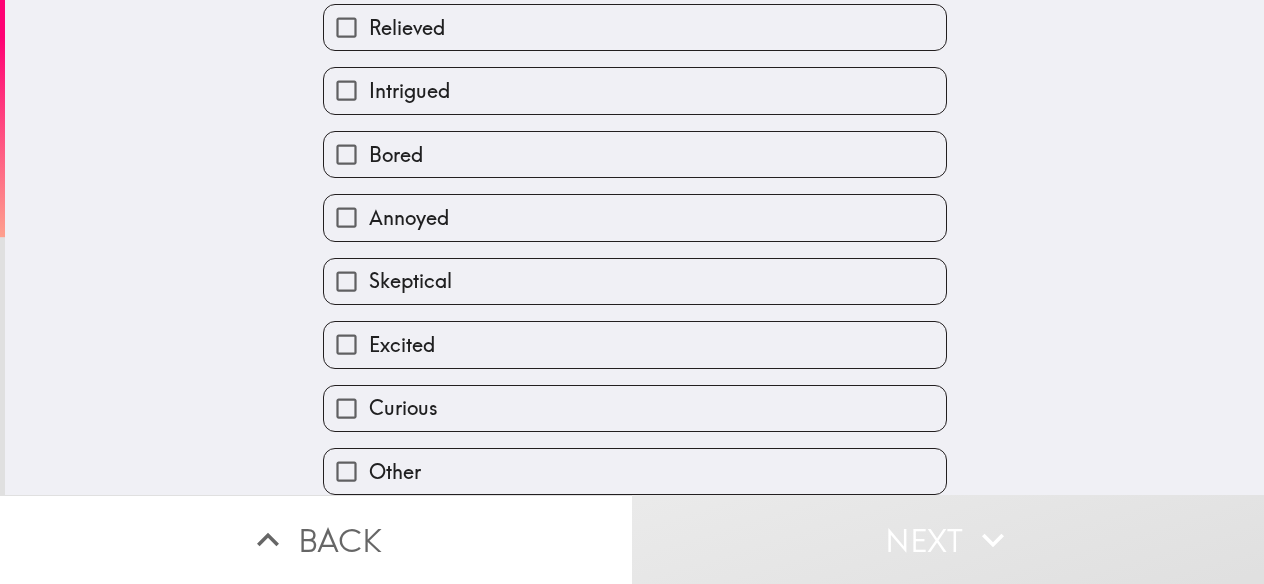scroll, scrollTop: 220, scrollLeft: 0, axis: vertical 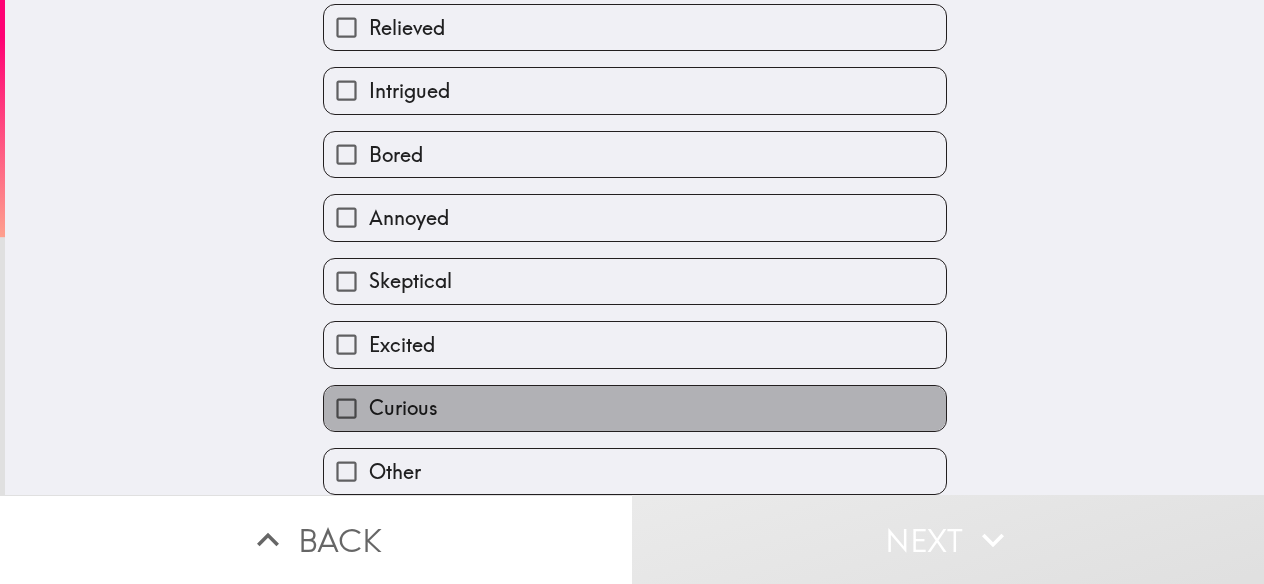 drag, startPoint x: 458, startPoint y: 404, endPoint x: 478, endPoint y: 413, distance: 21.931713 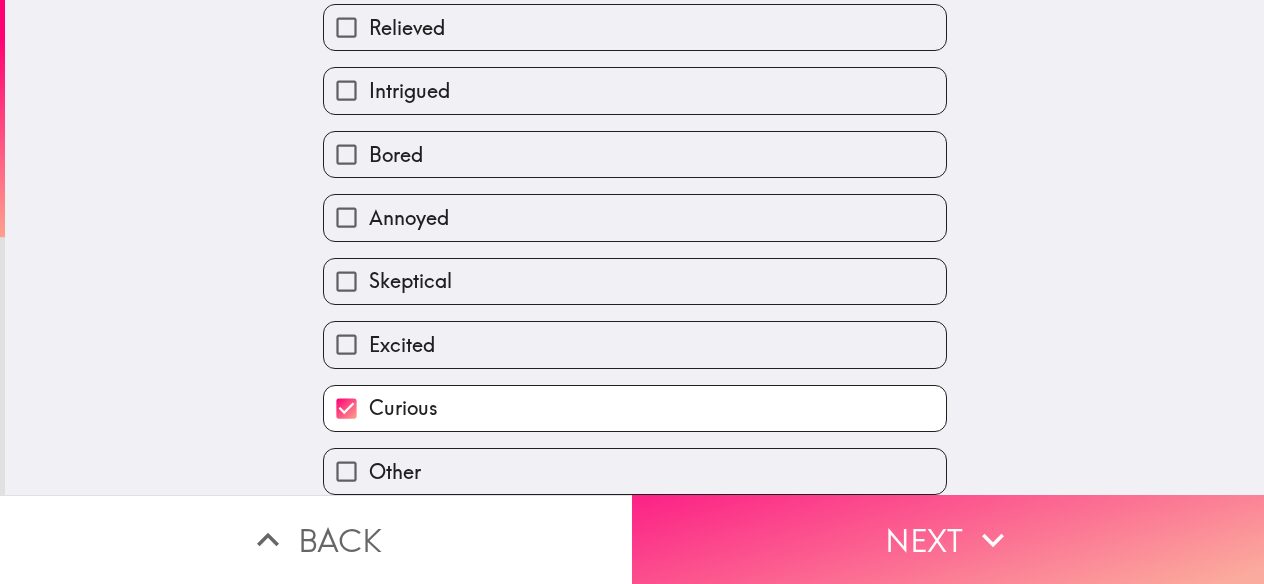 click on "Next" at bounding box center (948, 539) 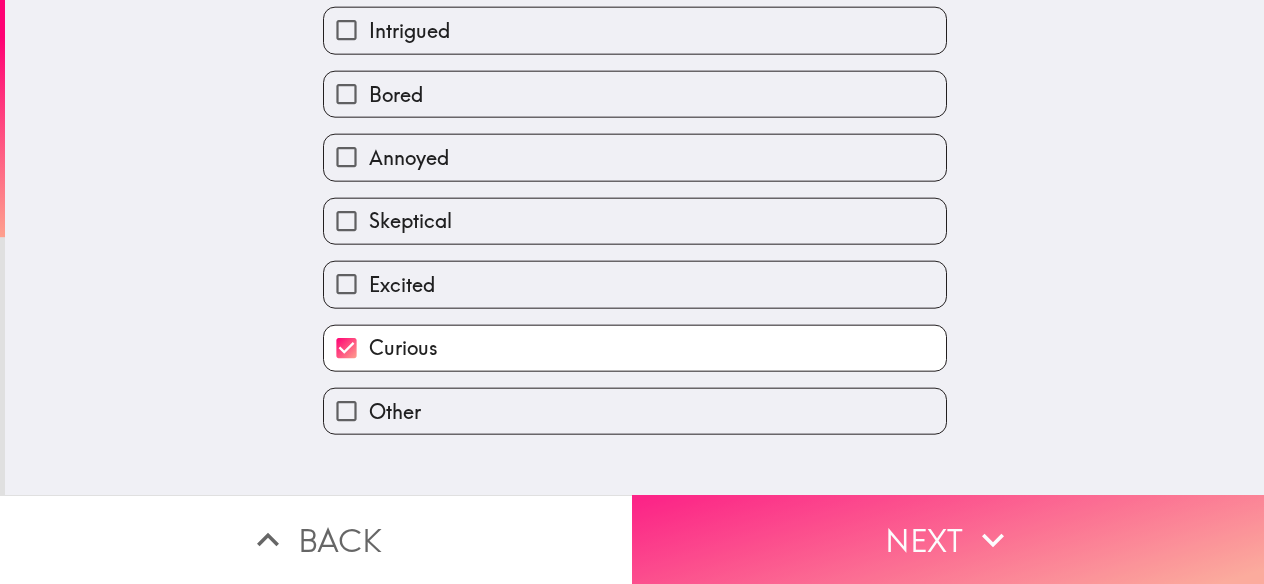 scroll, scrollTop: 0, scrollLeft: 0, axis: both 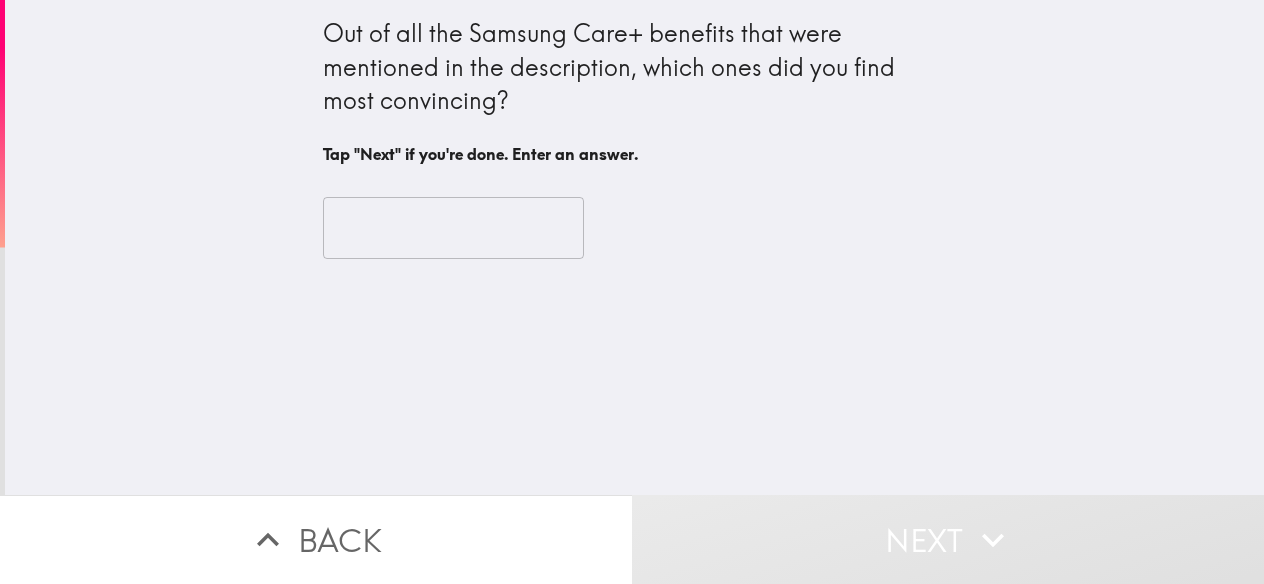 click at bounding box center (453, 228) 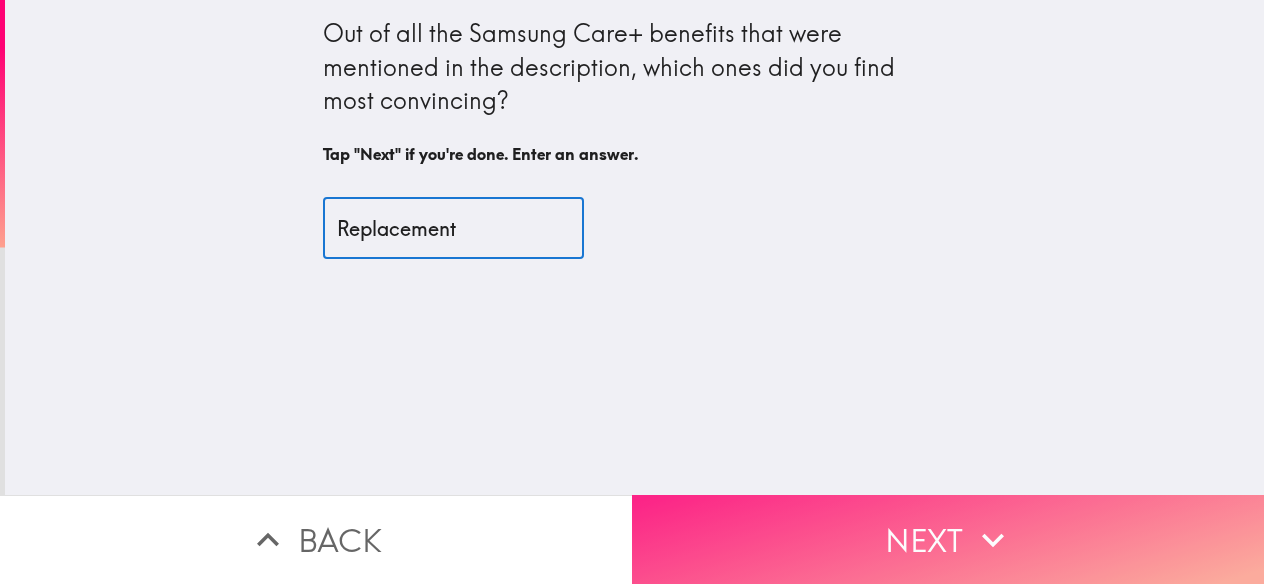 type on "Replacement" 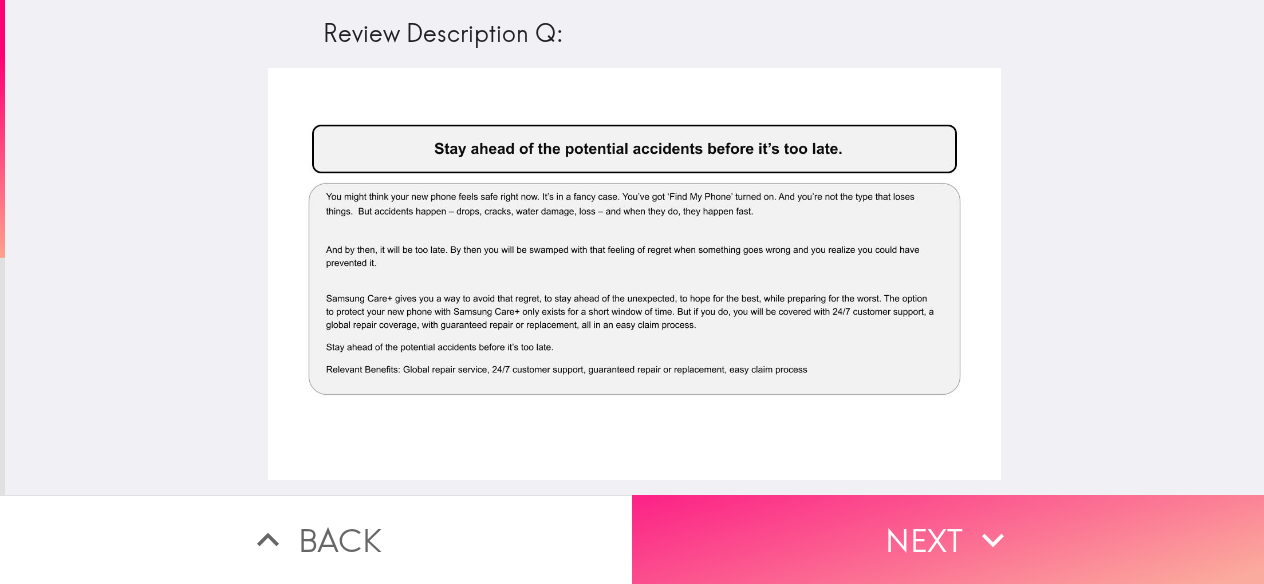 click on "Next" at bounding box center [948, 539] 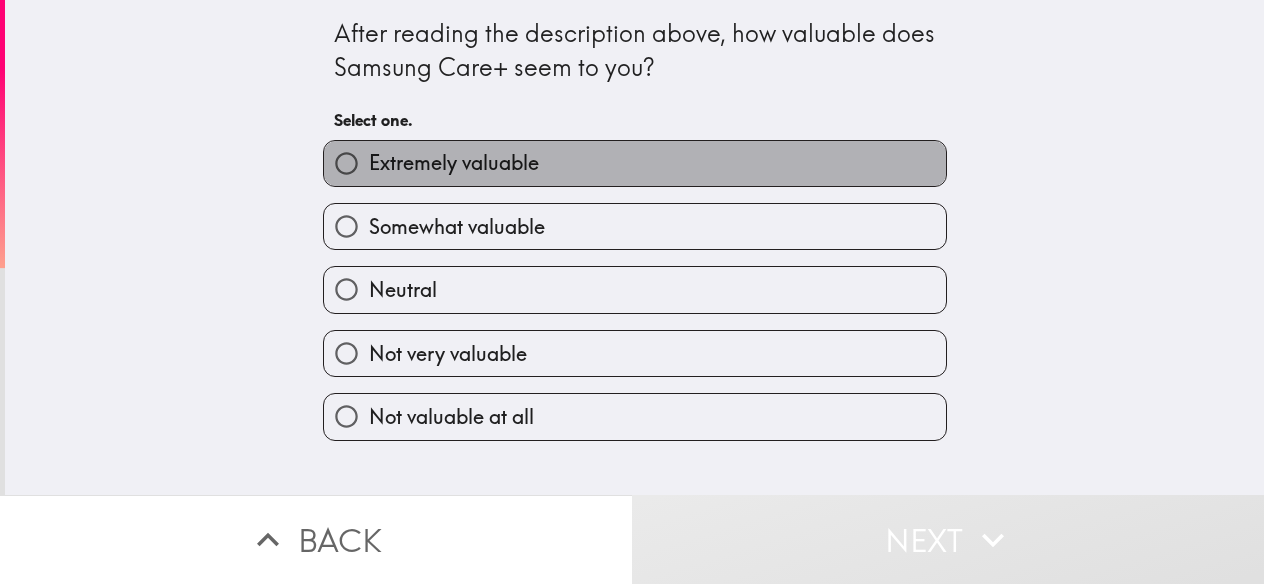 click on "Extremely valuable" at bounding box center (635, 163) 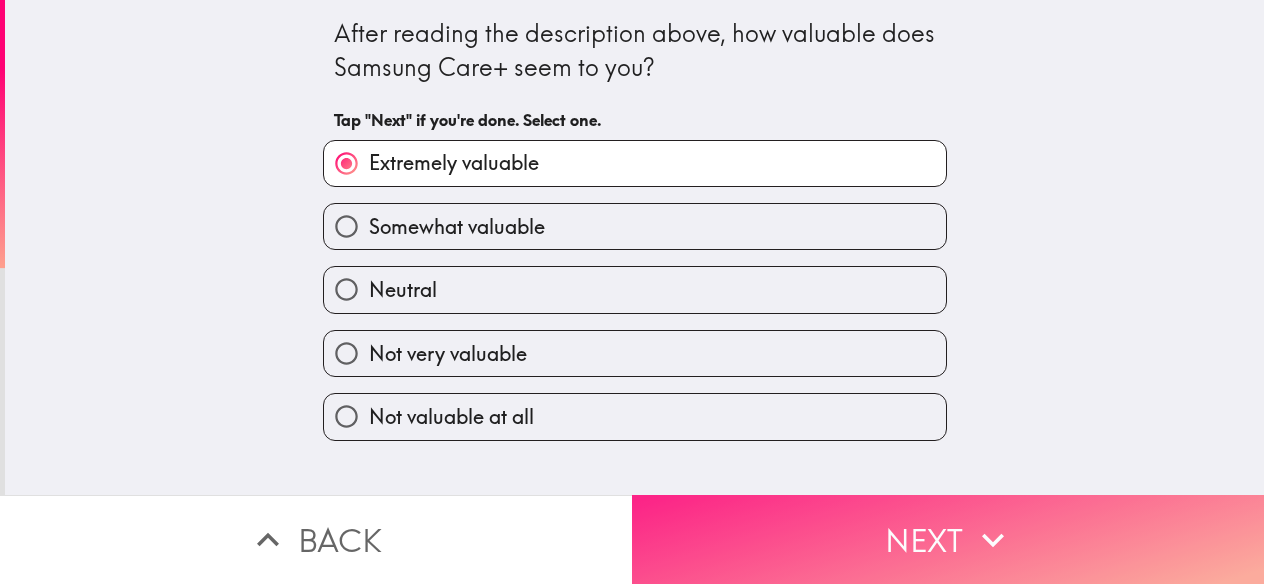 click on "Next" at bounding box center (948, 539) 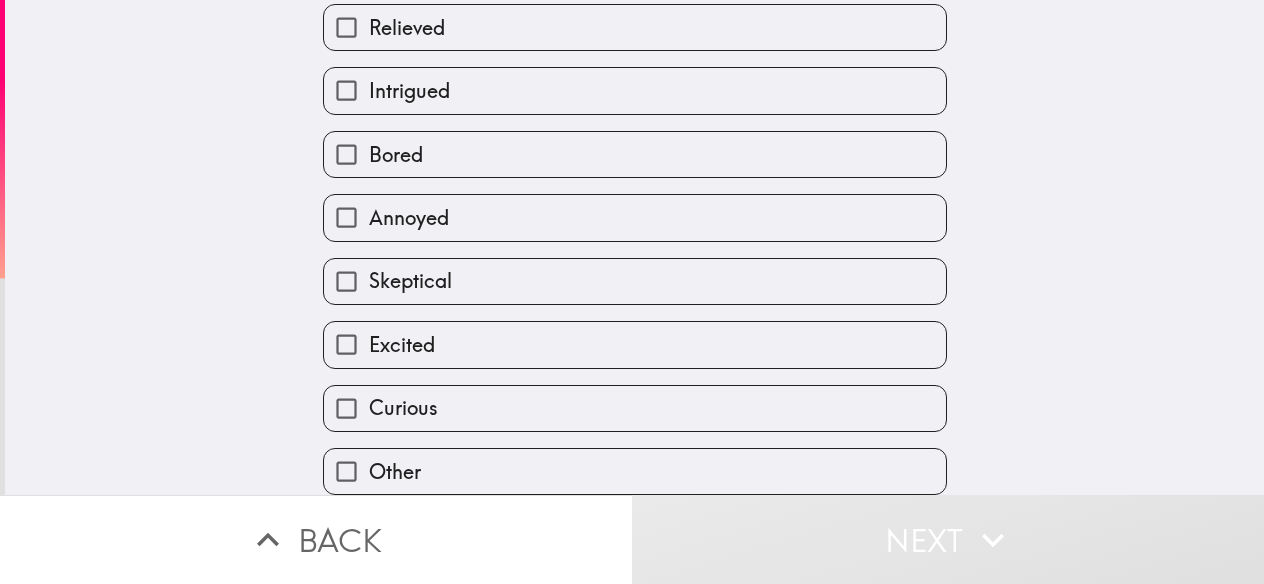 scroll, scrollTop: 220, scrollLeft: 0, axis: vertical 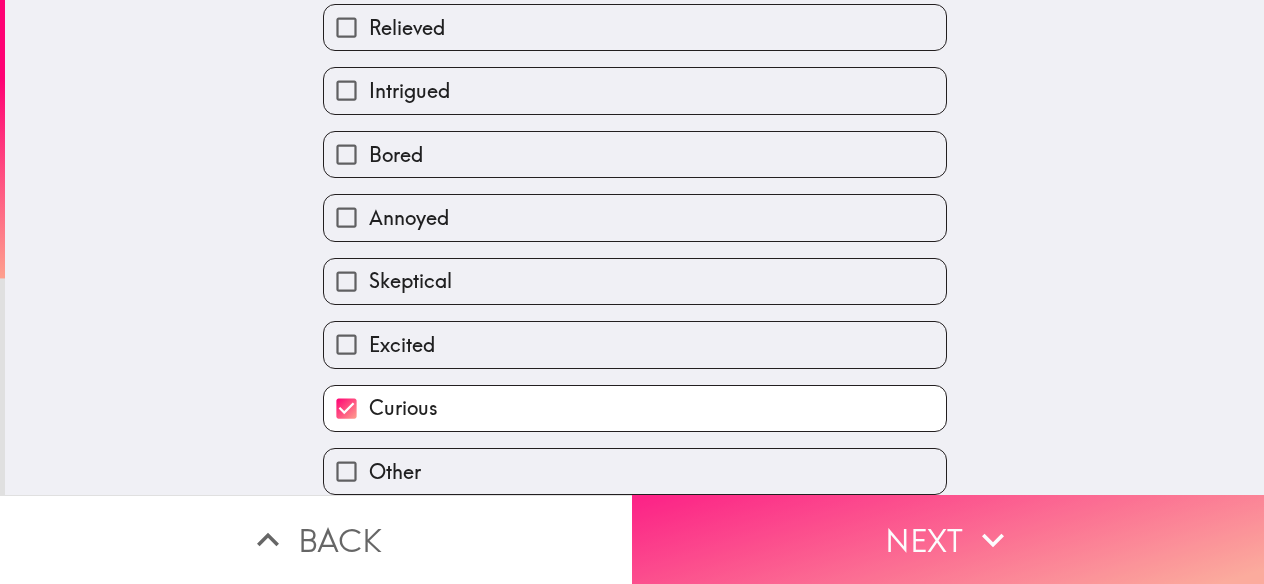 click on "Next" at bounding box center [948, 539] 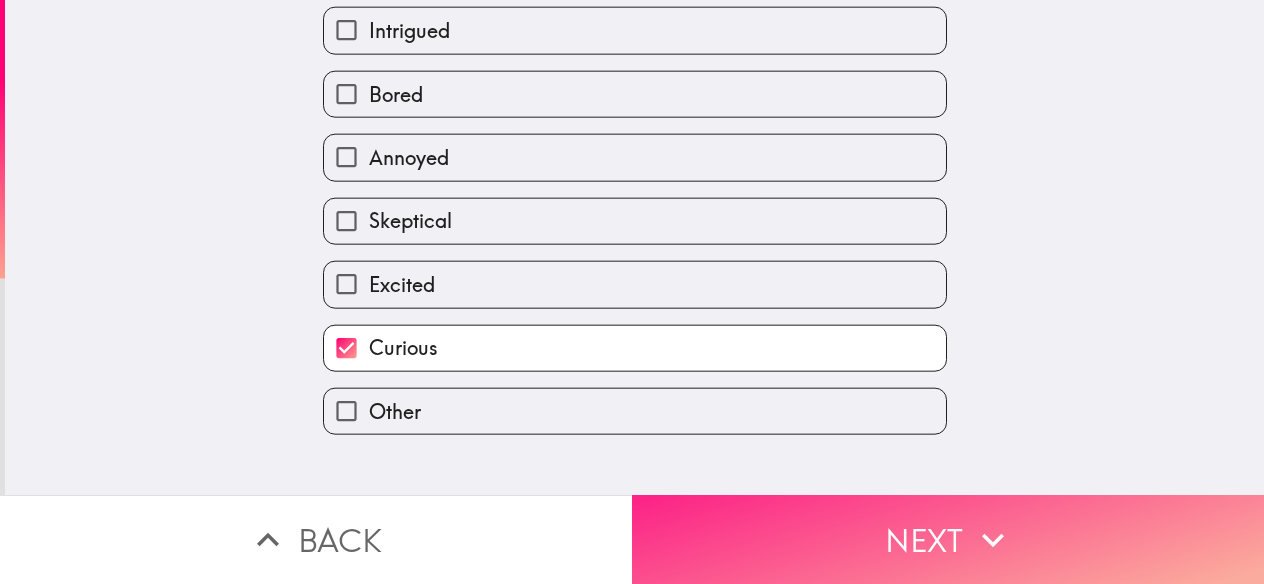 scroll, scrollTop: 0, scrollLeft: 0, axis: both 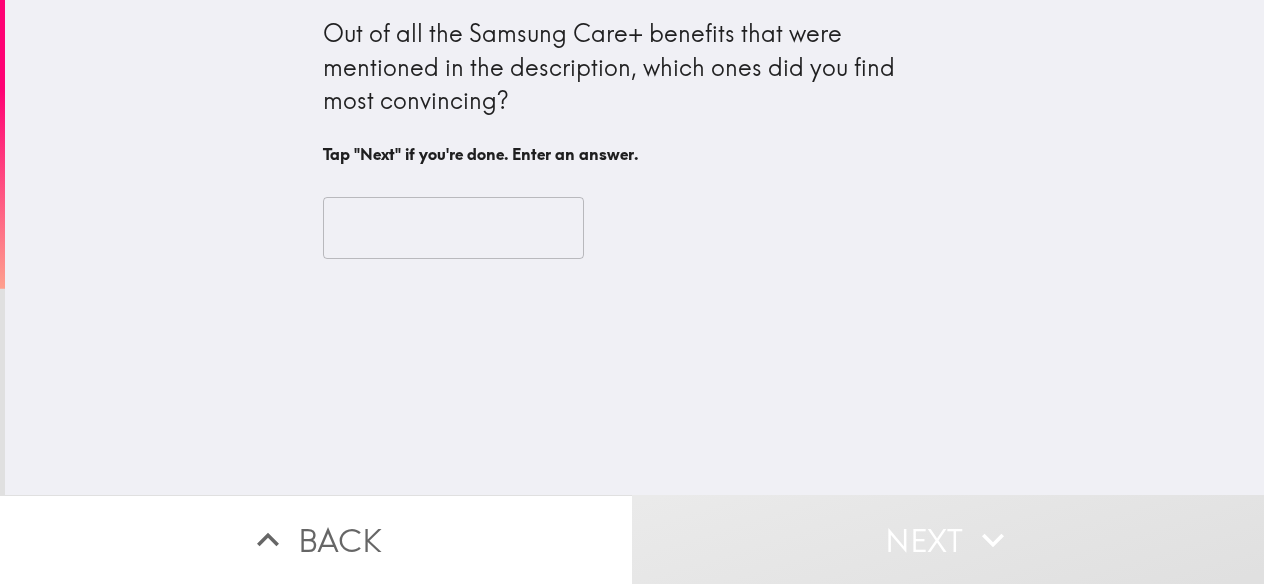 click at bounding box center [453, 228] 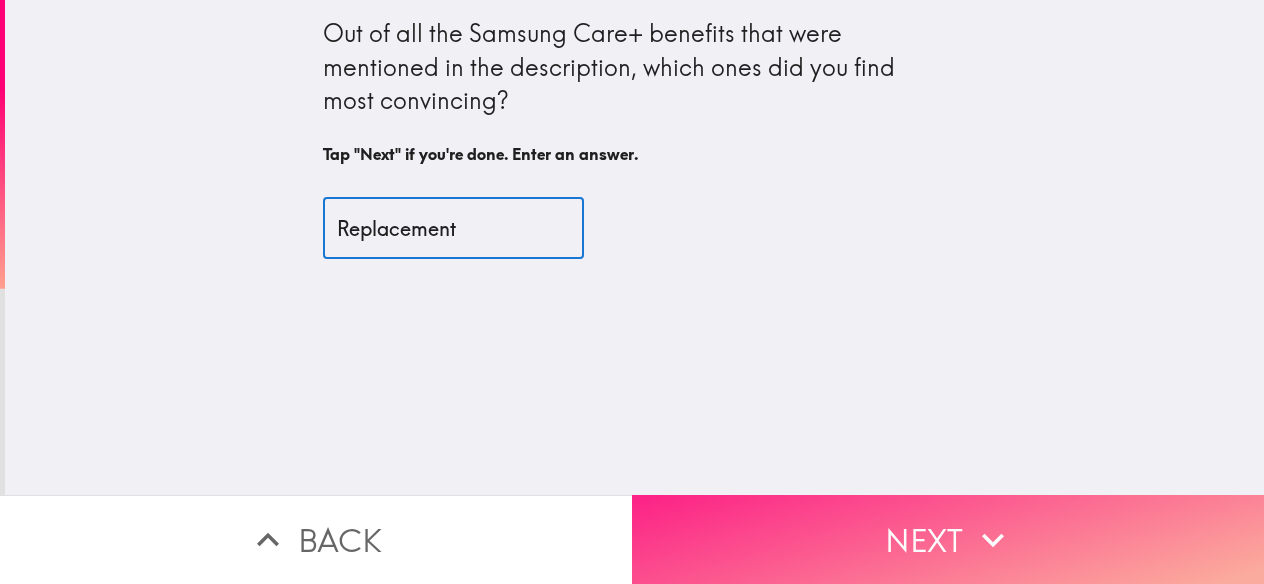 type on "Replacement" 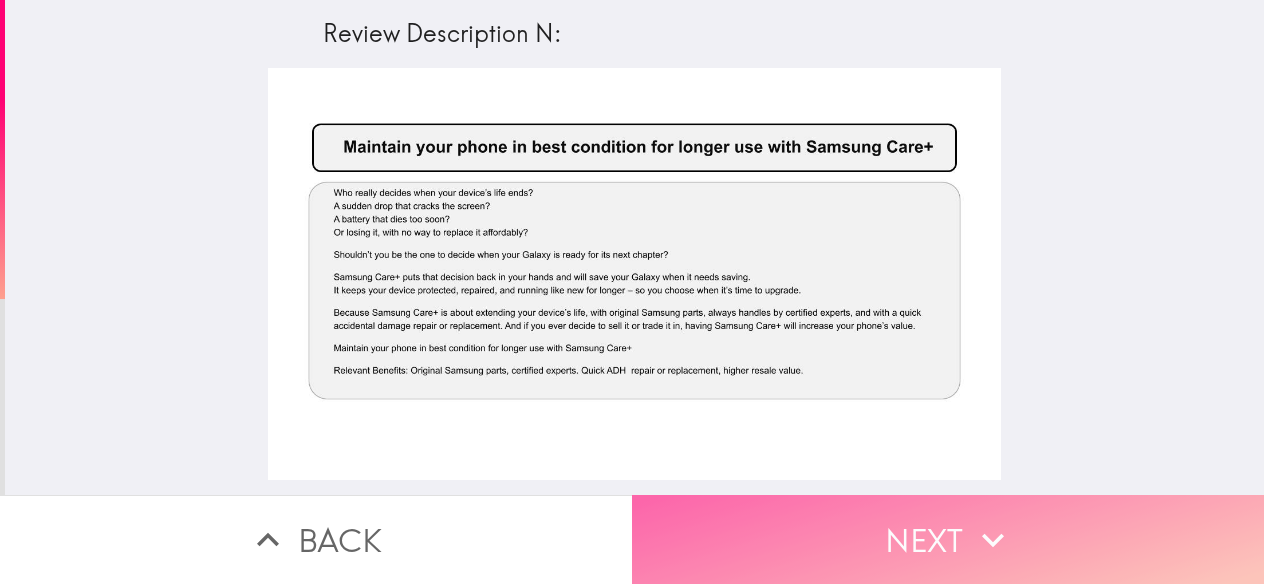 click on "Next" at bounding box center (948, 539) 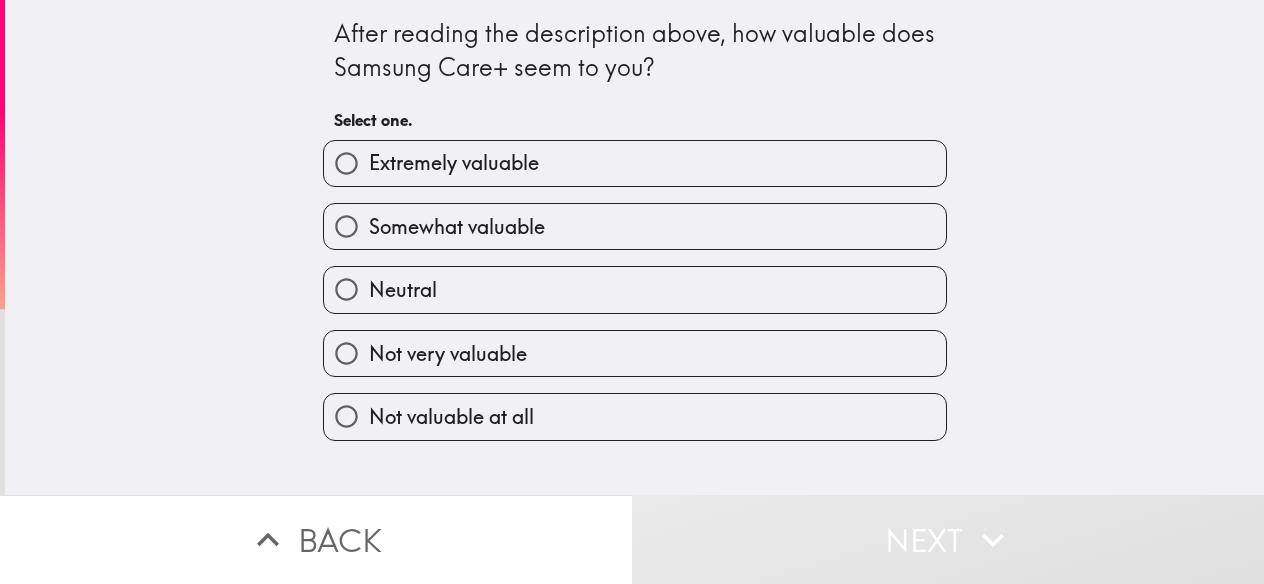 click on "Extremely valuable" at bounding box center [635, 163] 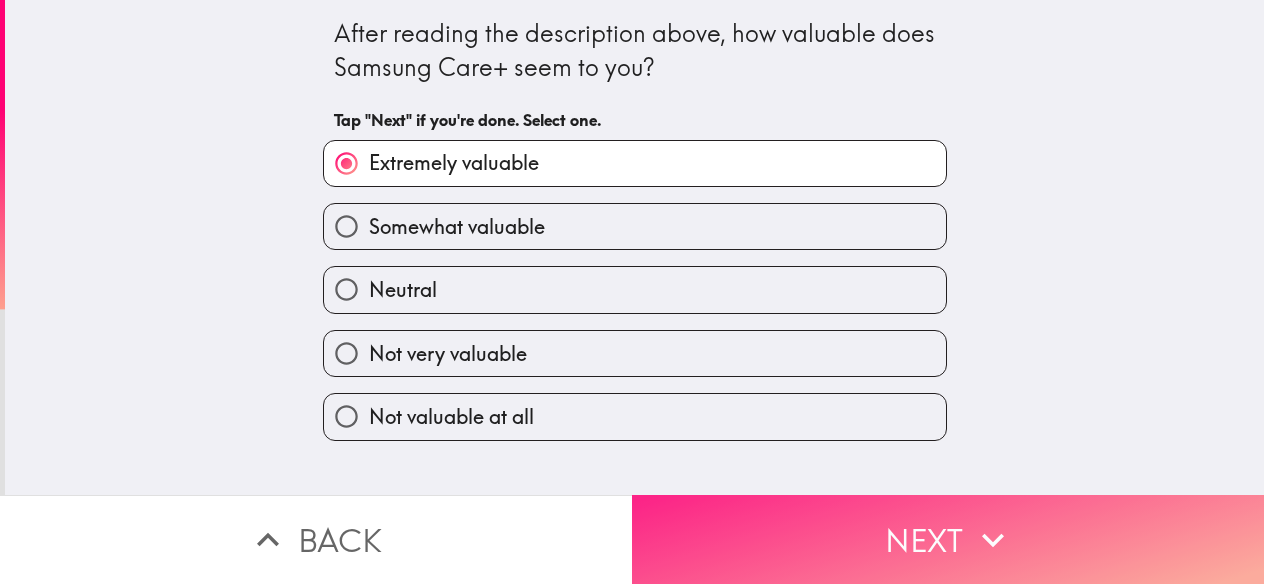 click 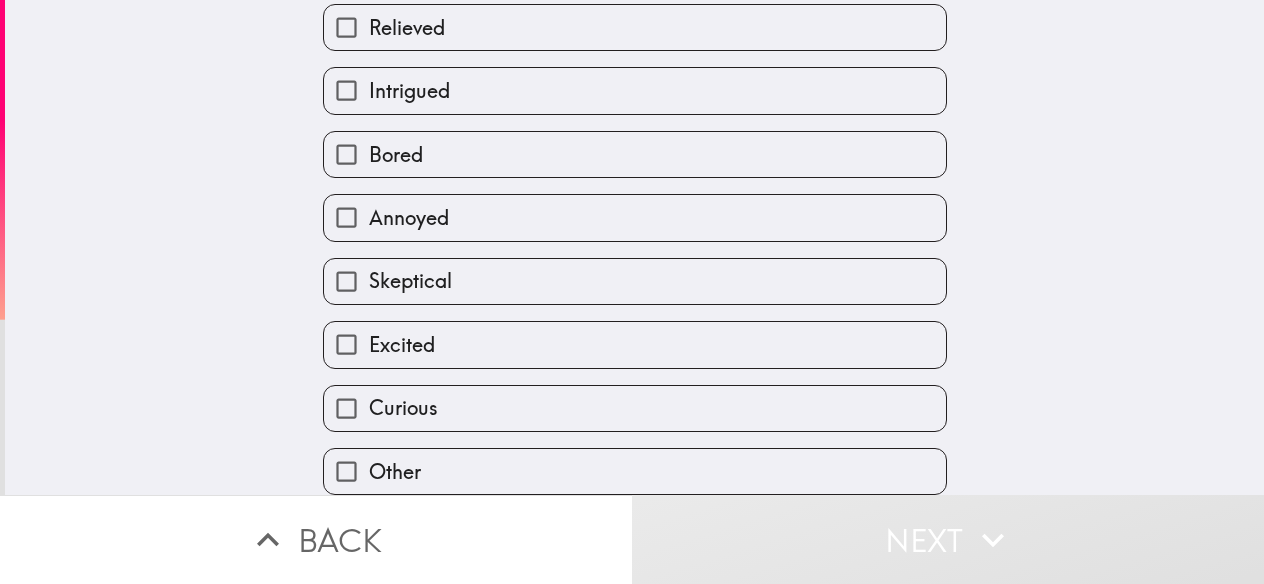 scroll, scrollTop: 220, scrollLeft: 0, axis: vertical 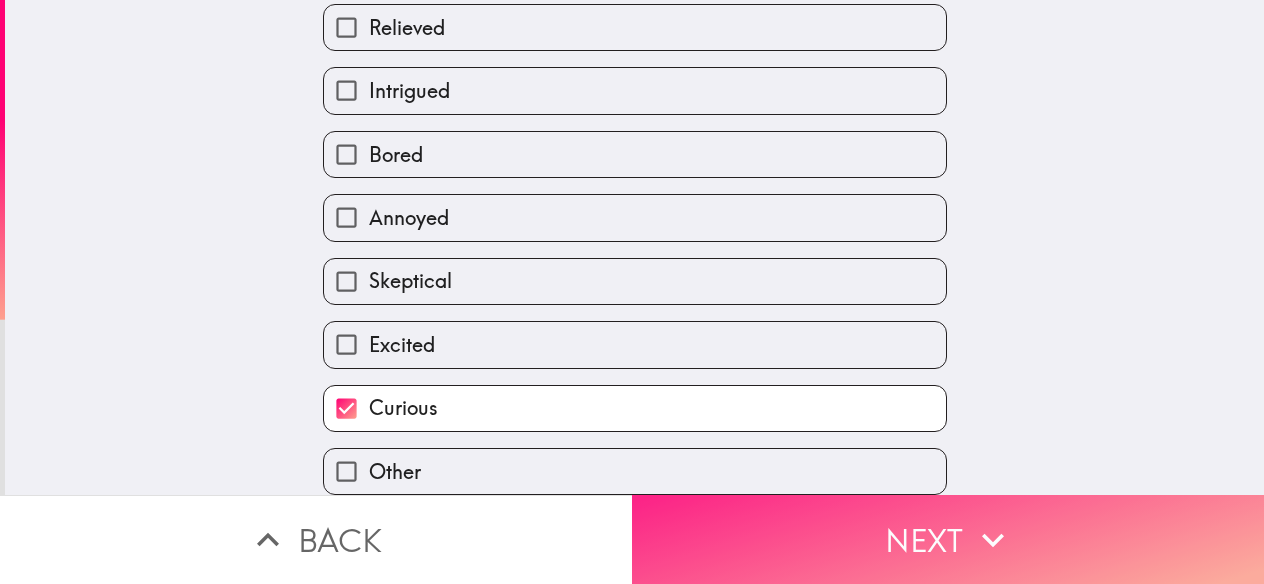 click on "Next" at bounding box center [948, 539] 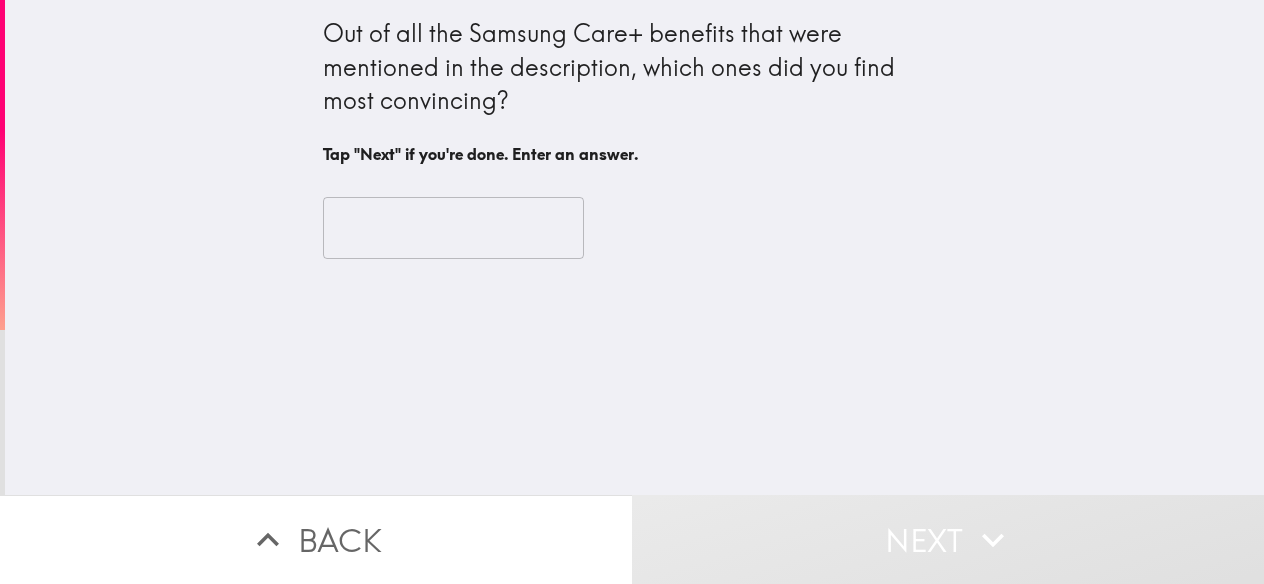 scroll, scrollTop: 0, scrollLeft: 0, axis: both 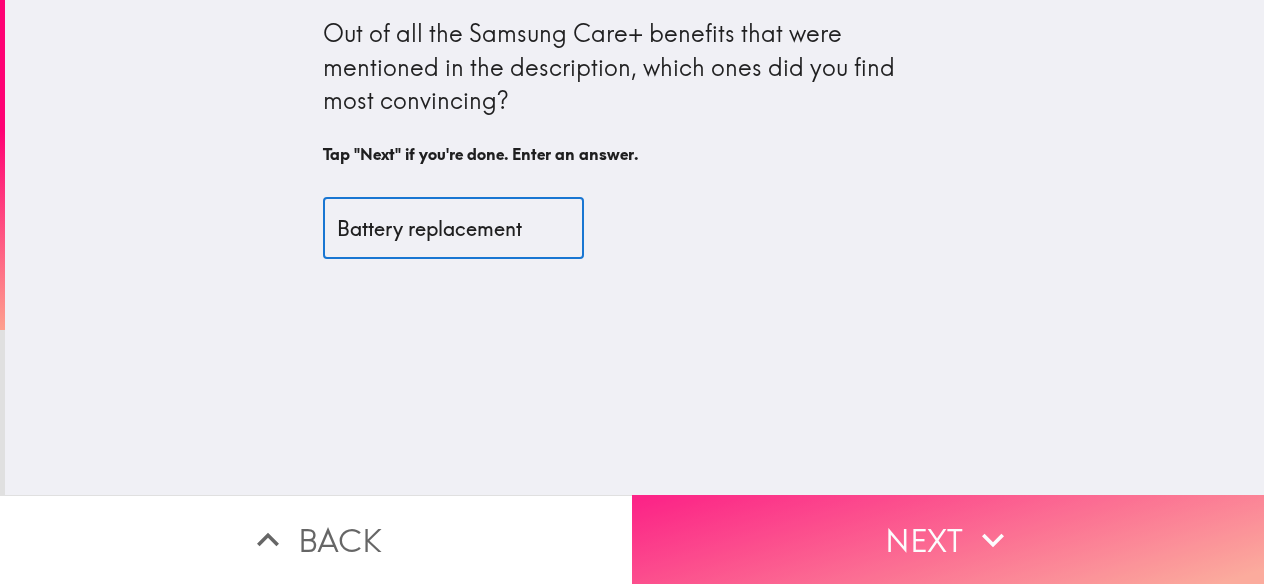type on "Battery replacement" 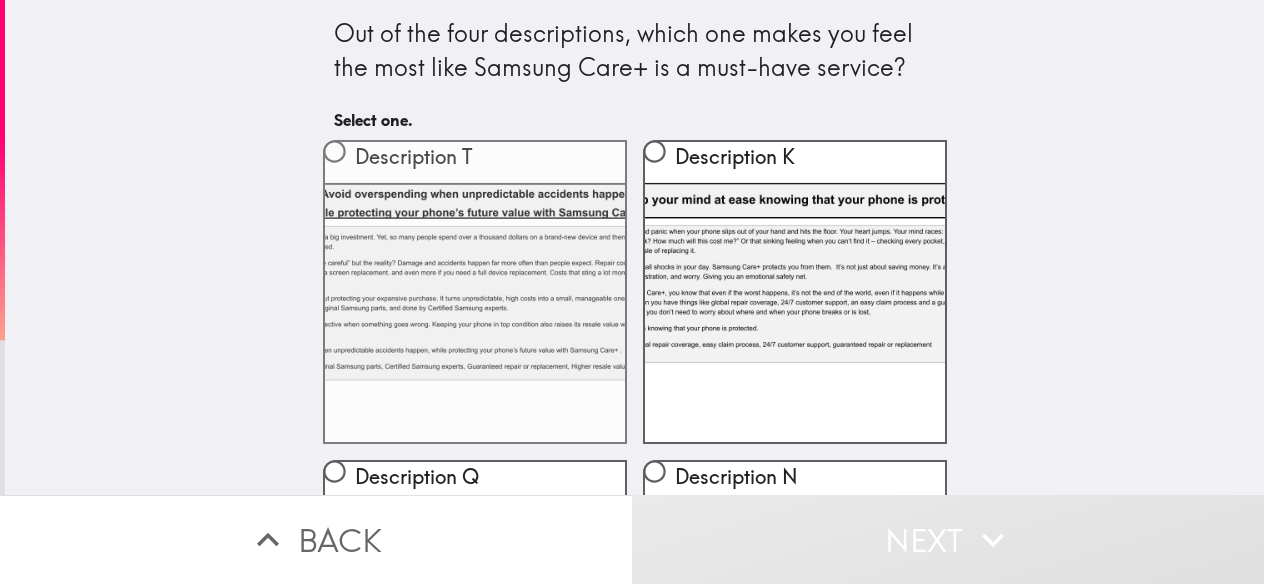 click on "Description T" at bounding box center (334, 151) 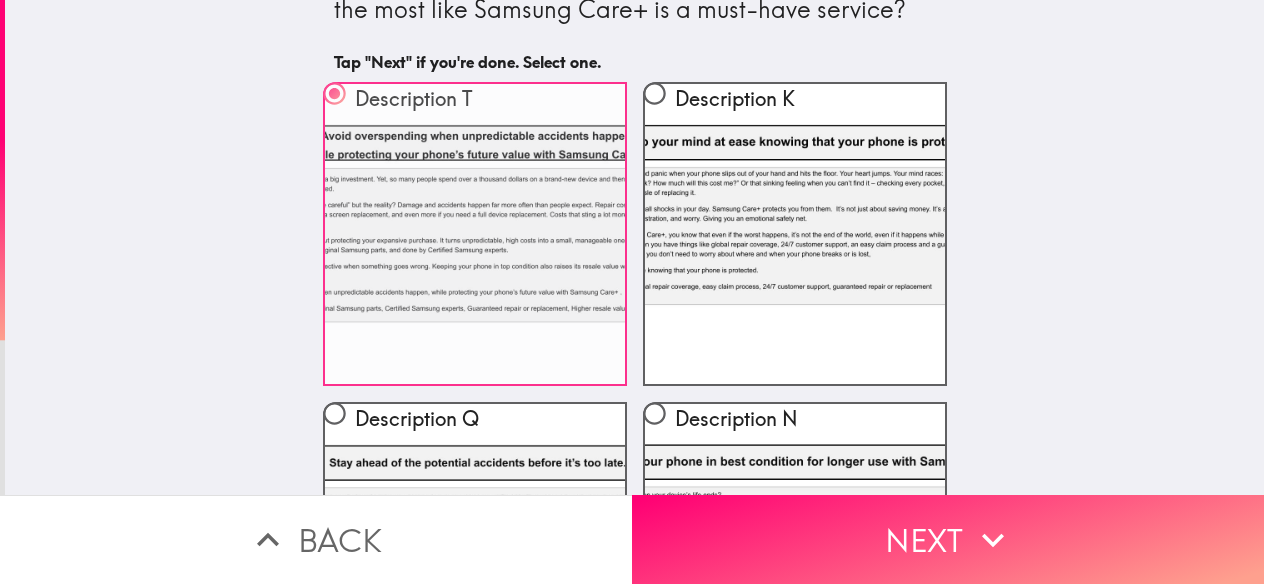 scroll, scrollTop: 100, scrollLeft: 0, axis: vertical 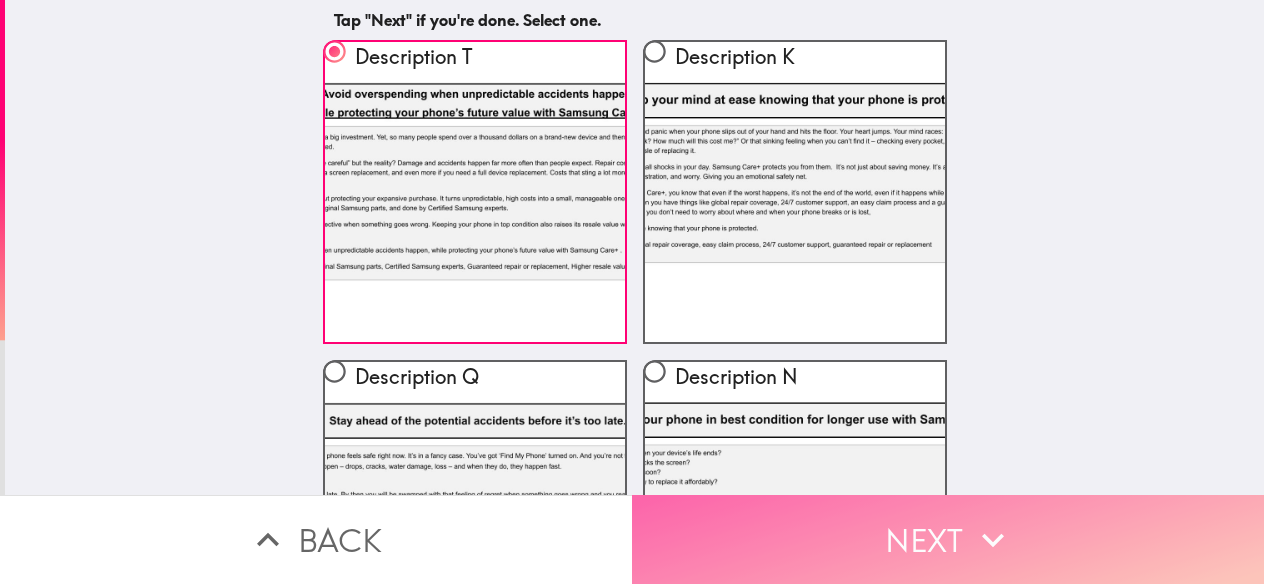 click on "Next" at bounding box center (948, 539) 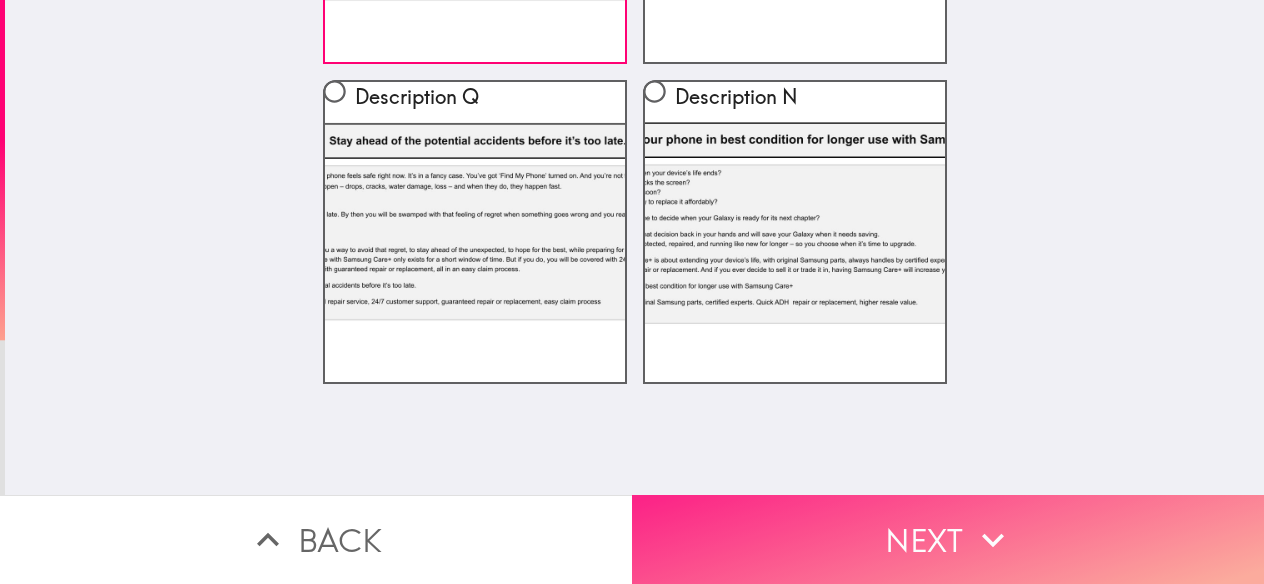 scroll, scrollTop: 0, scrollLeft: 0, axis: both 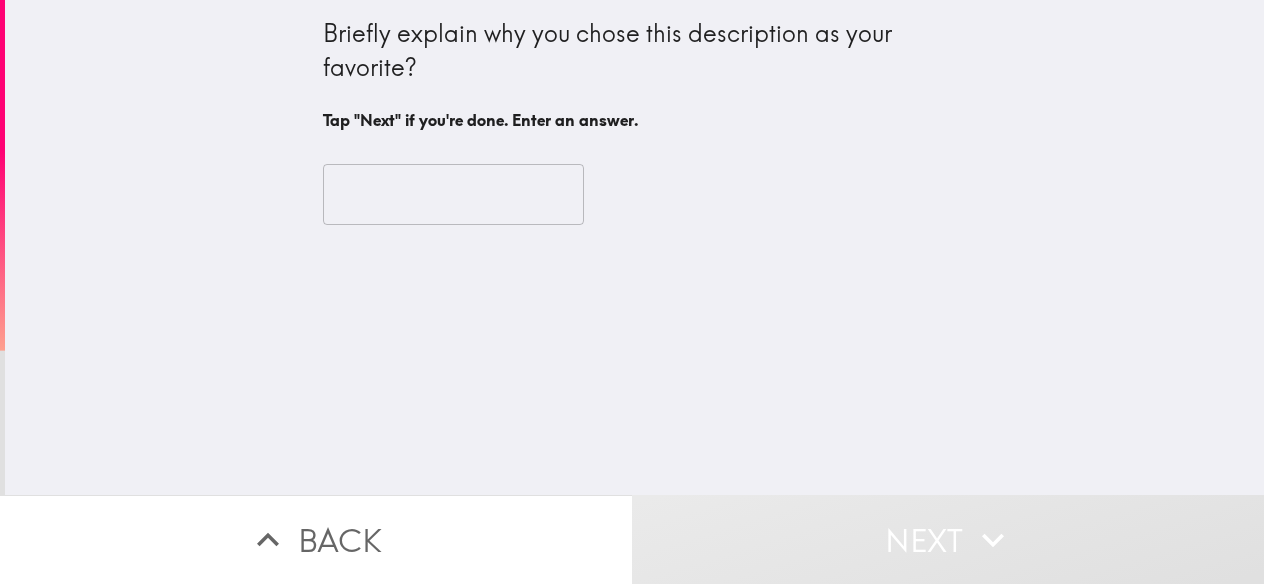 click at bounding box center [453, 195] 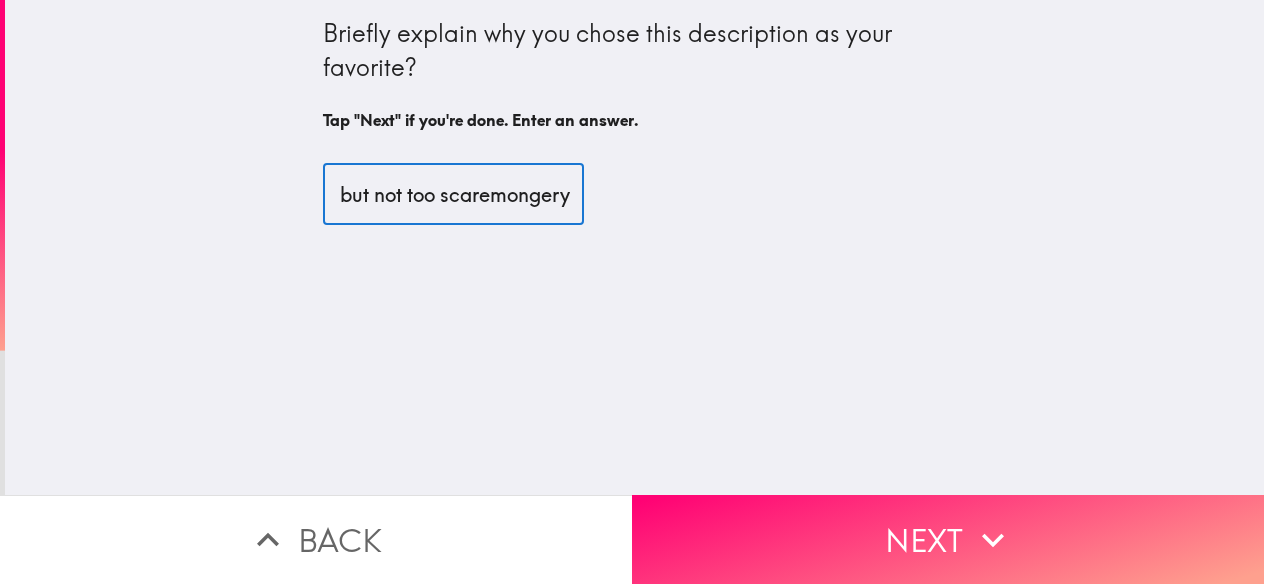 scroll, scrollTop: 0, scrollLeft: 128, axis: horizontal 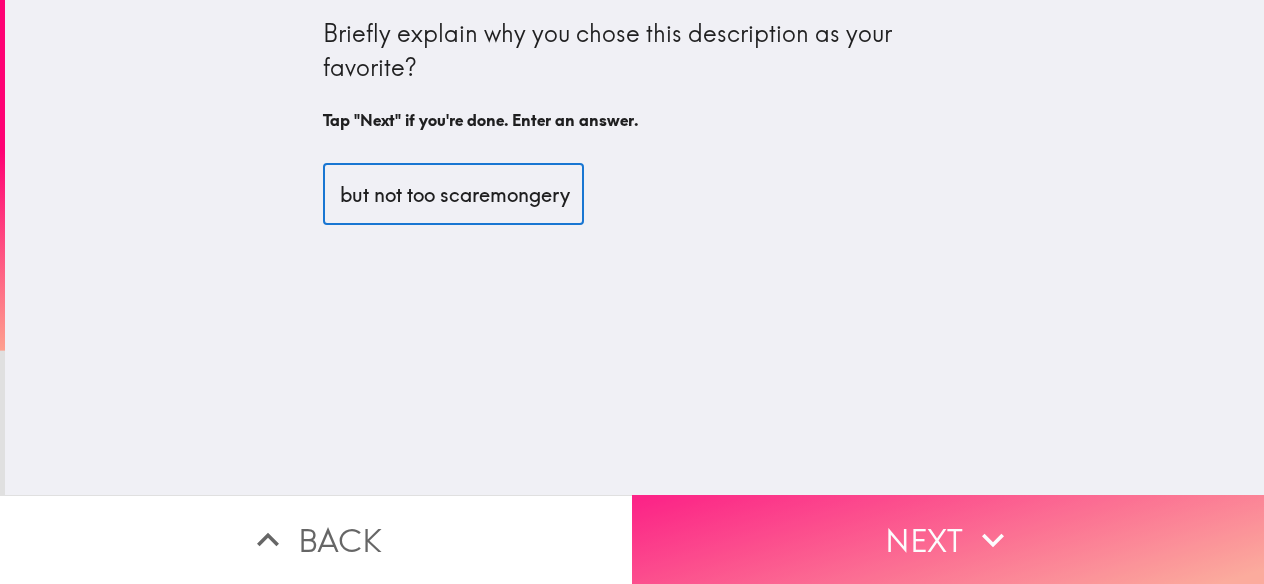 type on "It was clear but not too scaremongery" 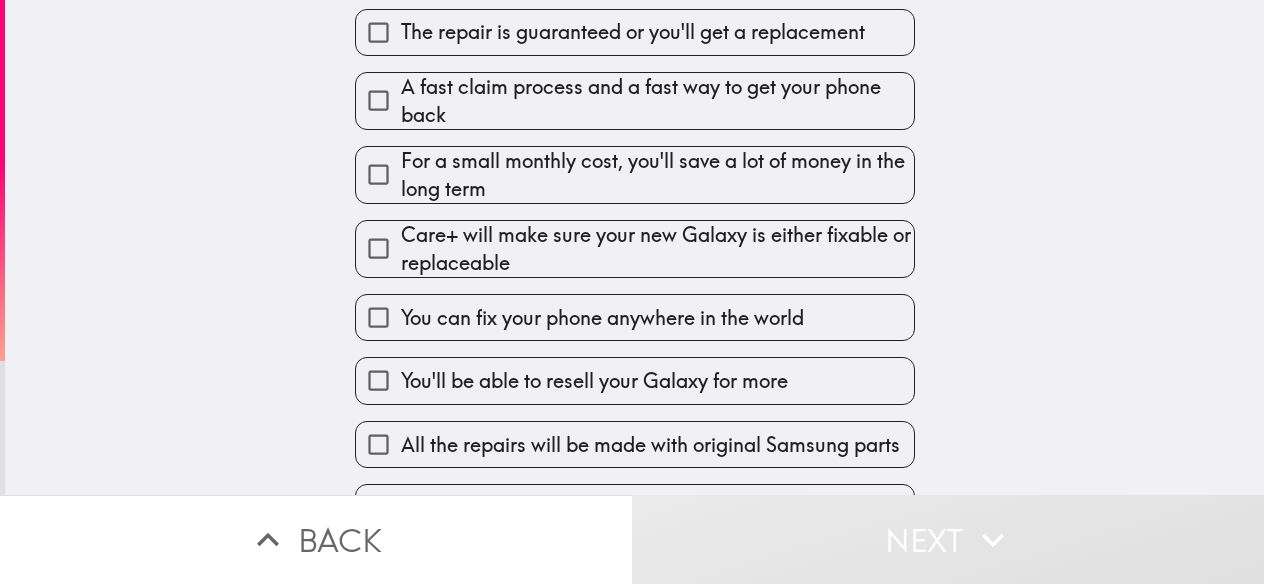 scroll, scrollTop: 358, scrollLeft: 0, axis: vertical 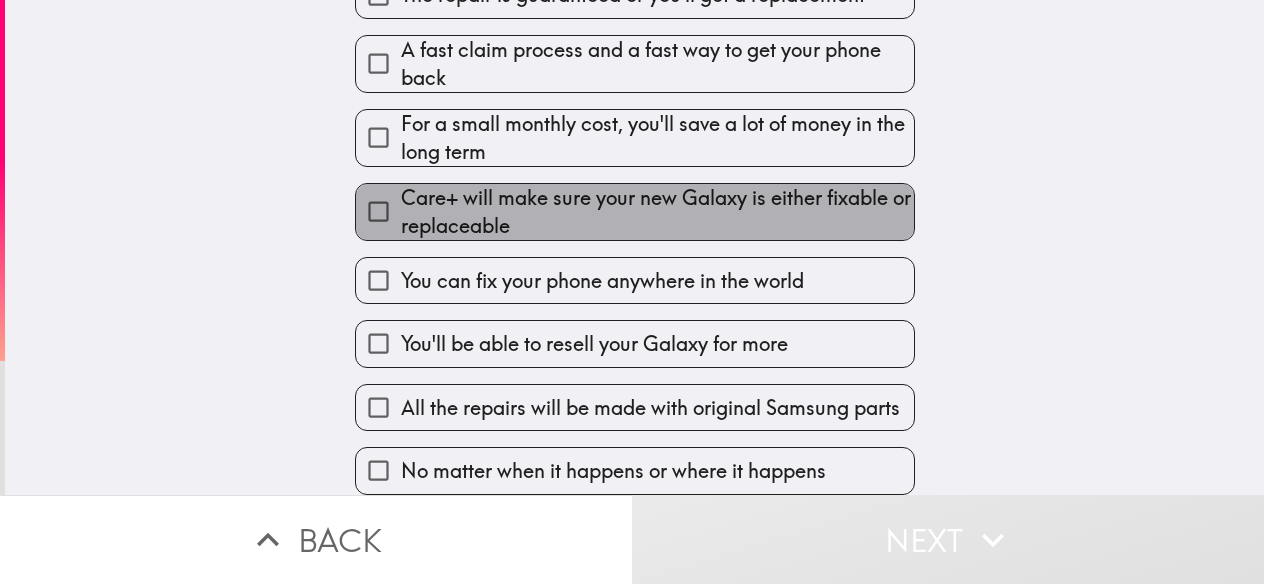 click on "Care+ will make sure your new Galaxy is either fixable or replaceable" at bounding box center (657, 212) 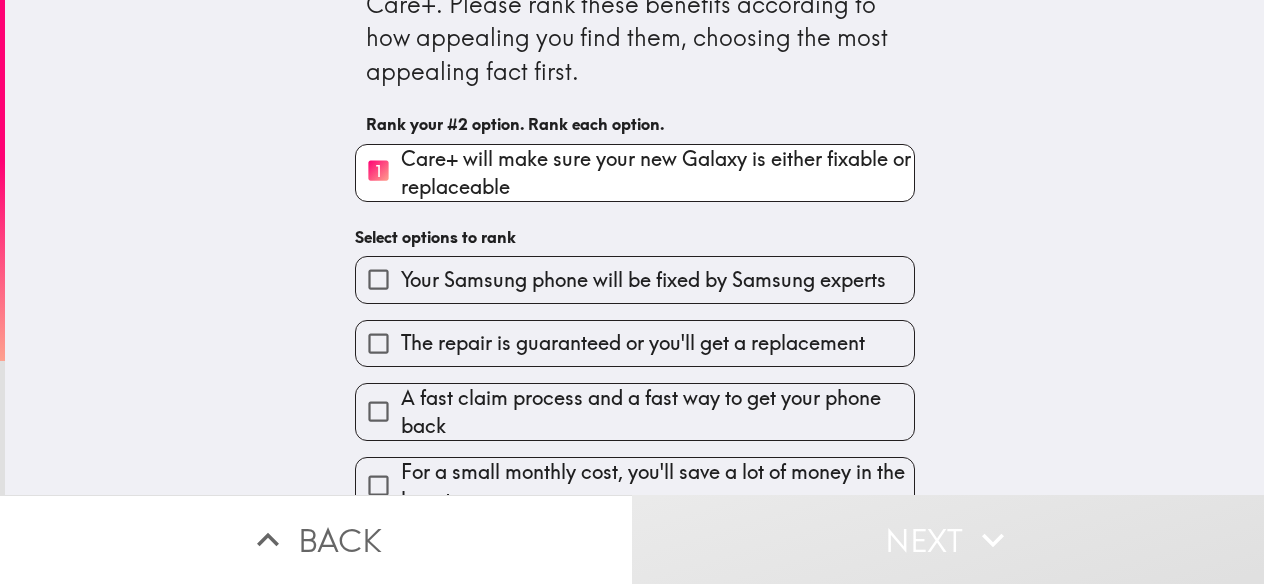 scroll, scrollTop: 58, scrollLeft: 0, axis: vertical 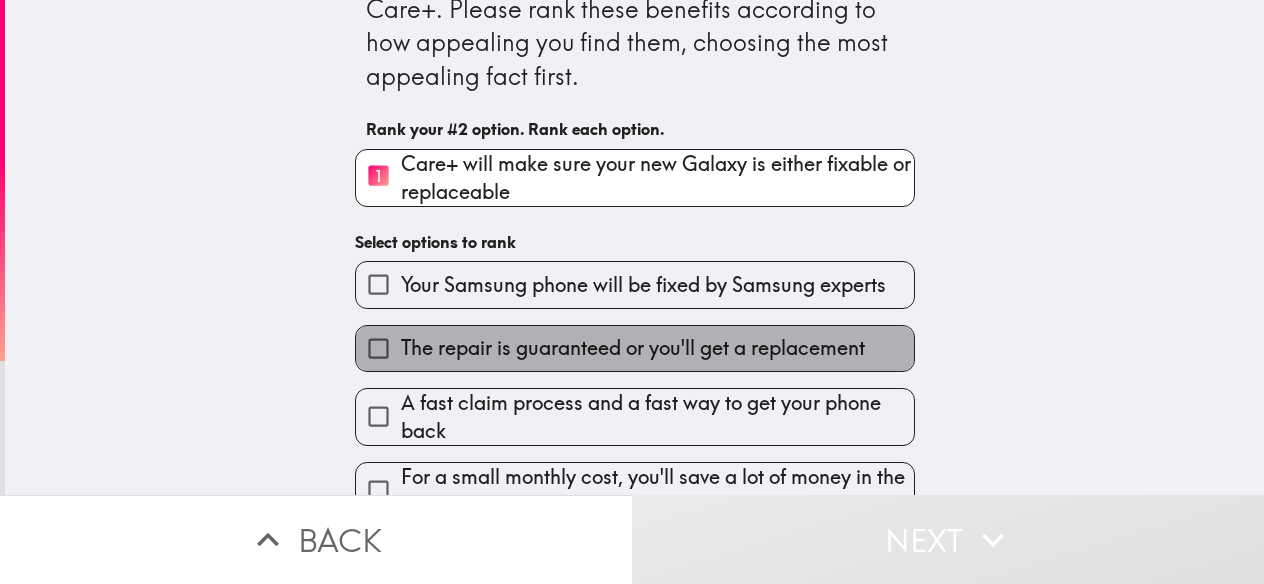 click on "The repair is guaranteed or you'll get a replacement" at bounding box center (633, 348) 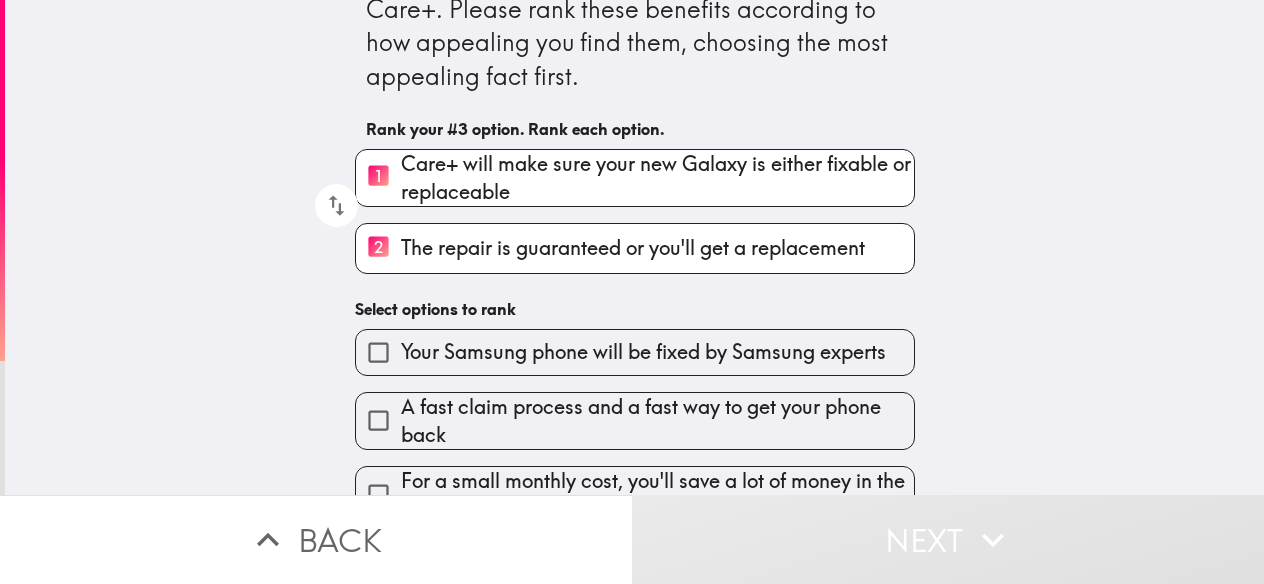 scroll, scrollTop: 258, scrollLeft: 0, axis: vertical 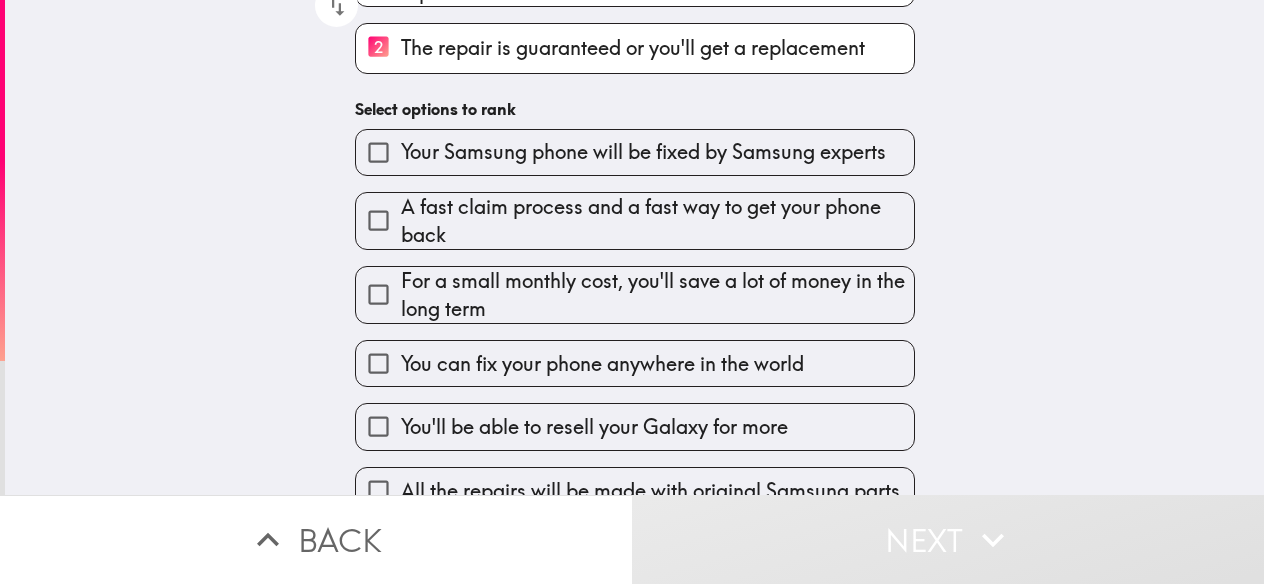 click on "Your Samsung phone will be fixed by Samsung experts" at bounding box center [635, 152] 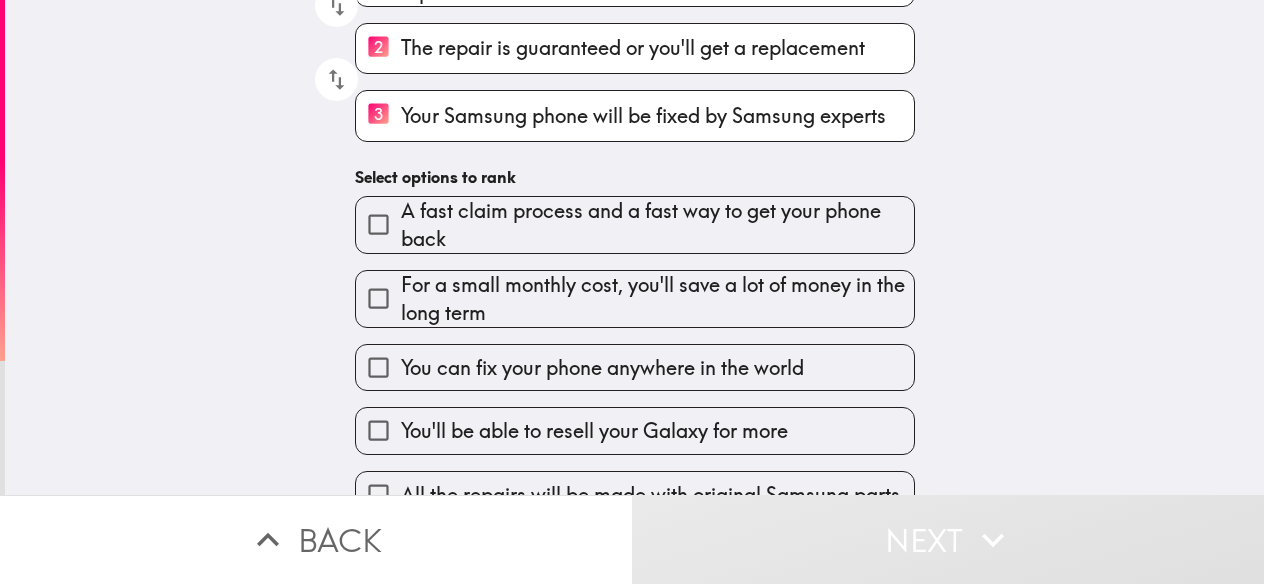 click on "A fast claim process and a fast way to get your phone back" at bounding box center (657, 225) 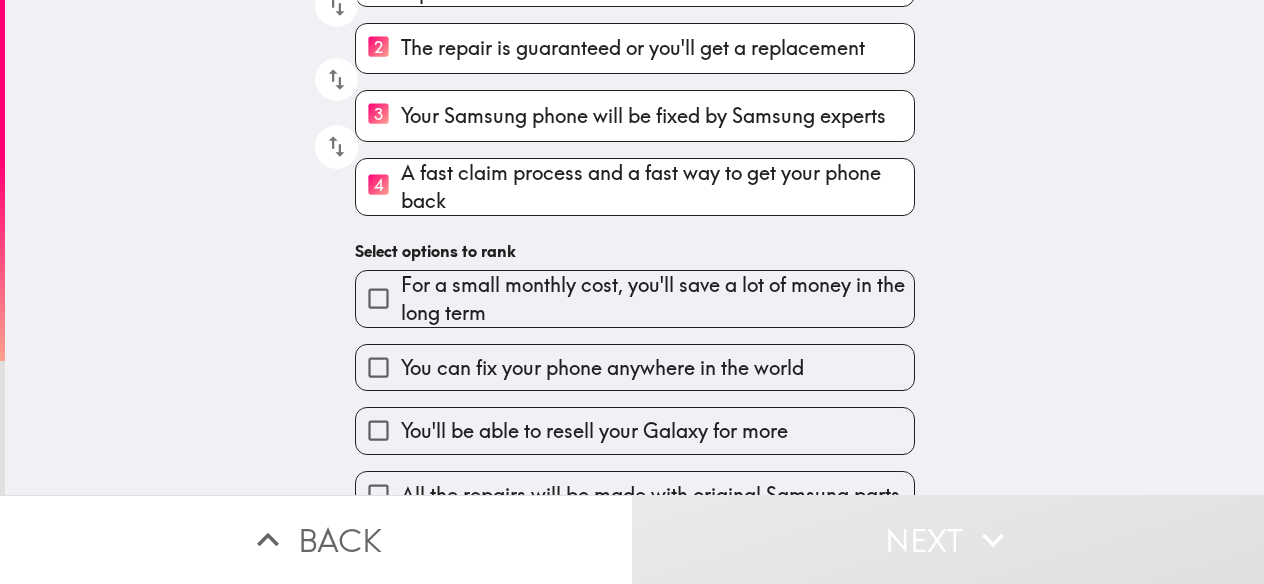 click on "For a small monthly cost, you'll save a lot of money in the long term" at bounding box center (657, 299) 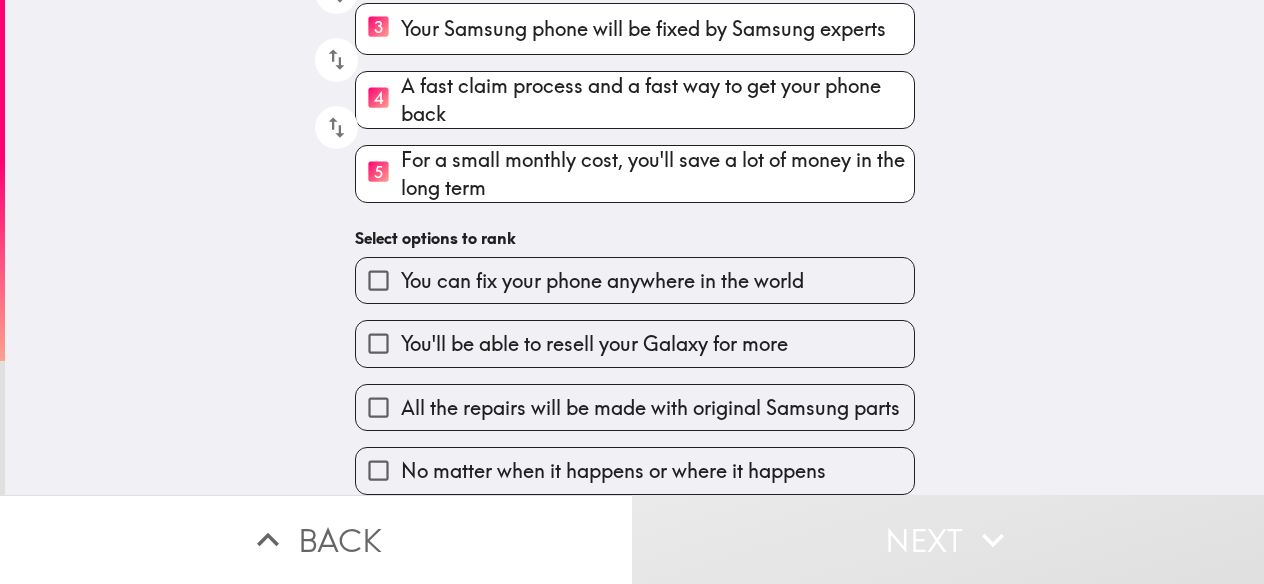 scroll, scrollTop: 366, scrollLeft: 0, axis: vertical 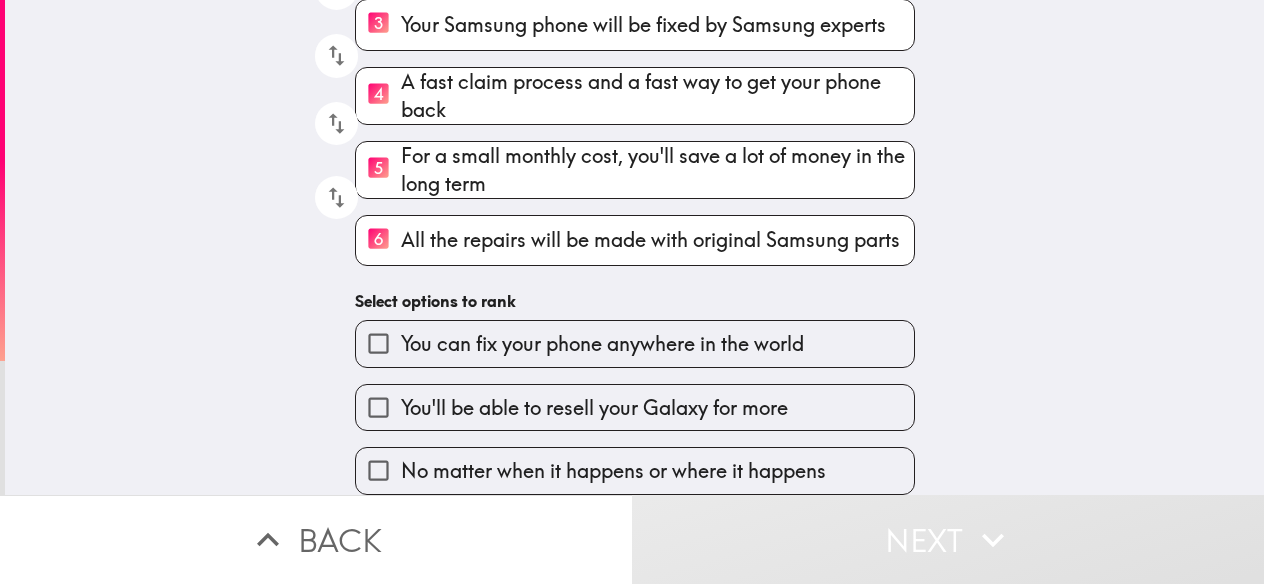 click on "No matter when it happens or where it happens" at bounding box center [635, 470] 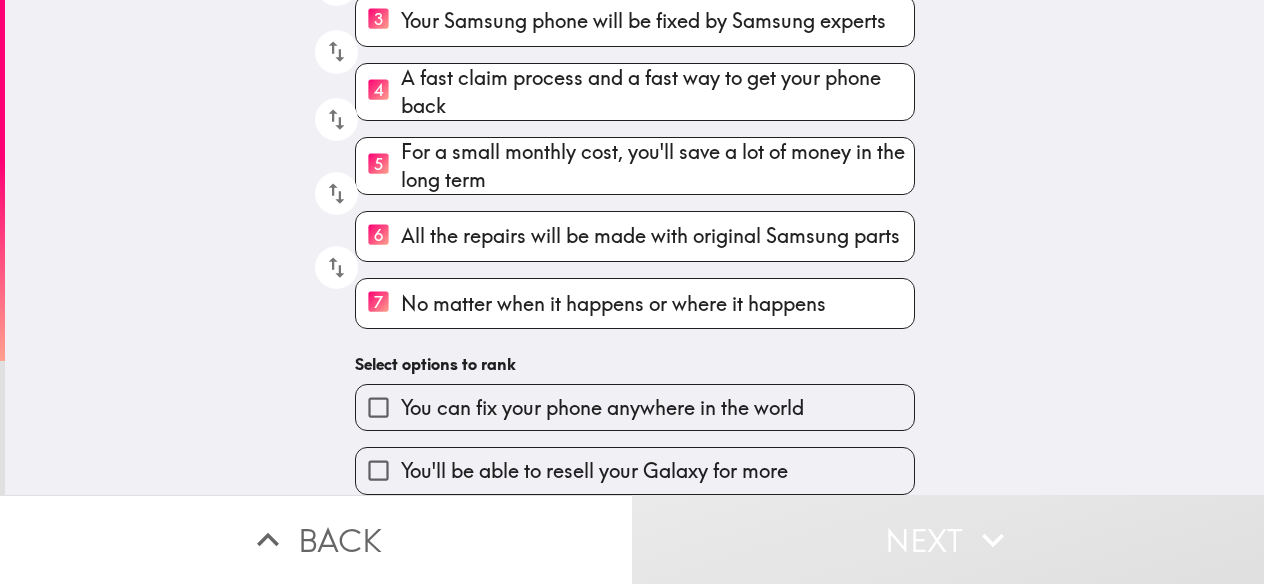 scroll, scrollTop: 368, scrollLeft: 0, axis: vertical 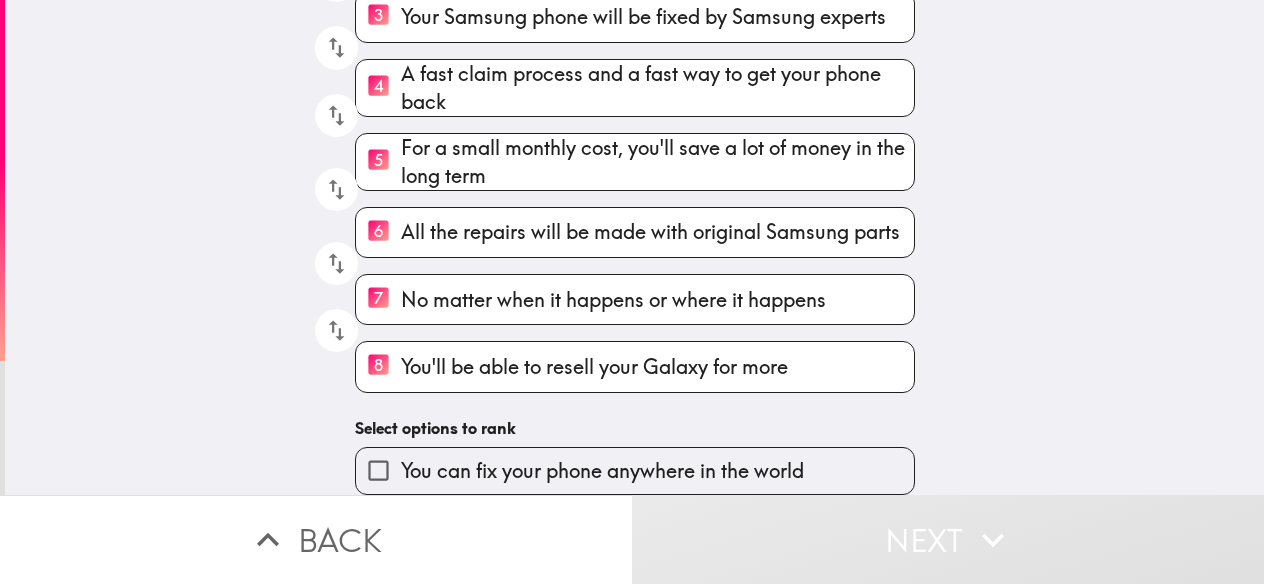 click on "You can fix your phone anywhere in the world" at bounding box center [602, 471] 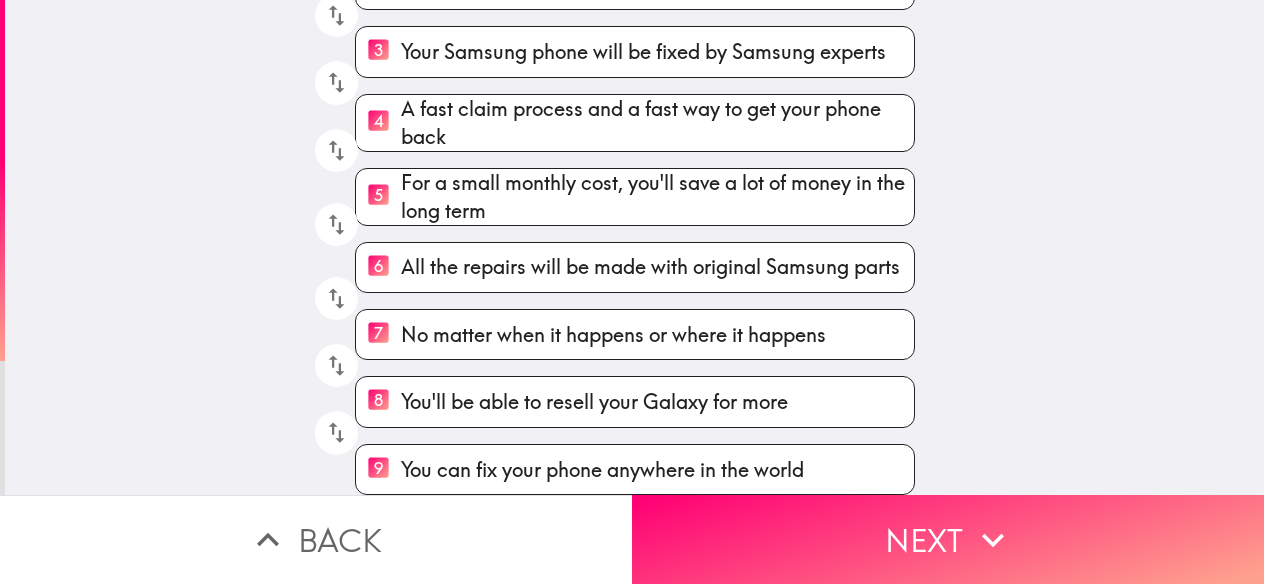scroll, scrollTop: 343, scrollLeft: 0, axis: vertical 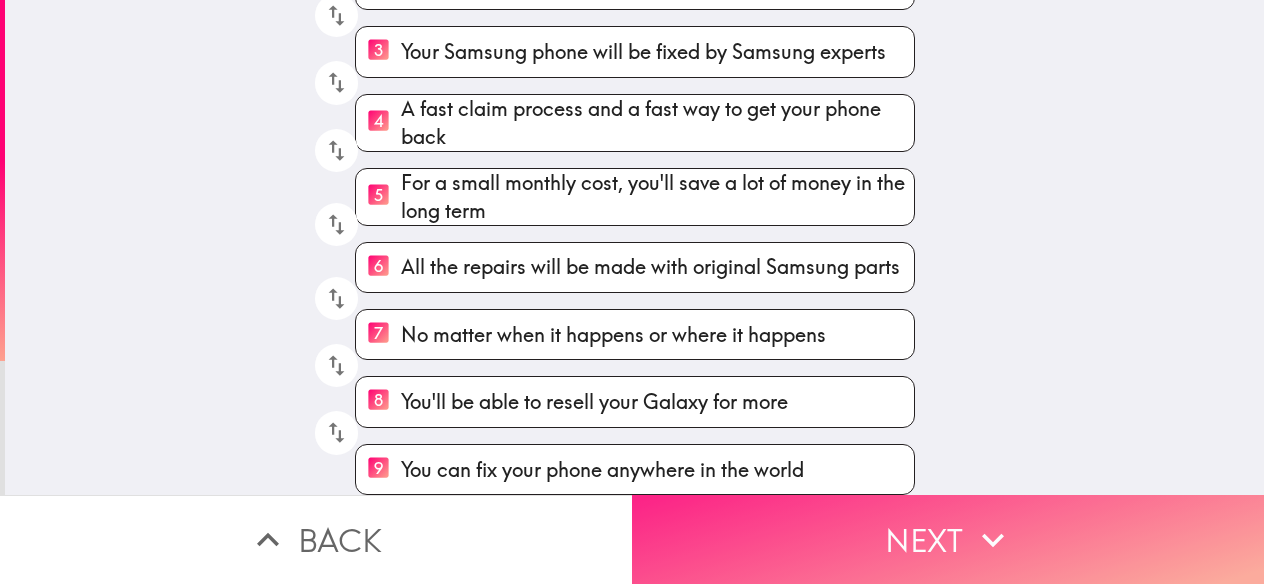 click 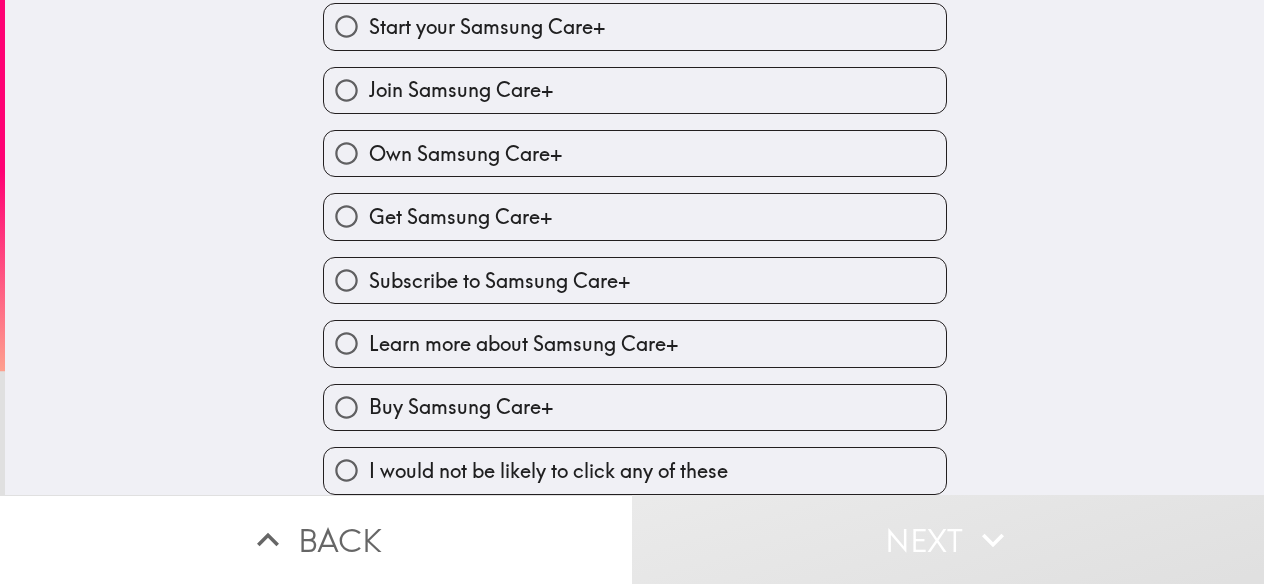 scroll, scrollTop: 53, scrollLeft: 0, axis: vertical 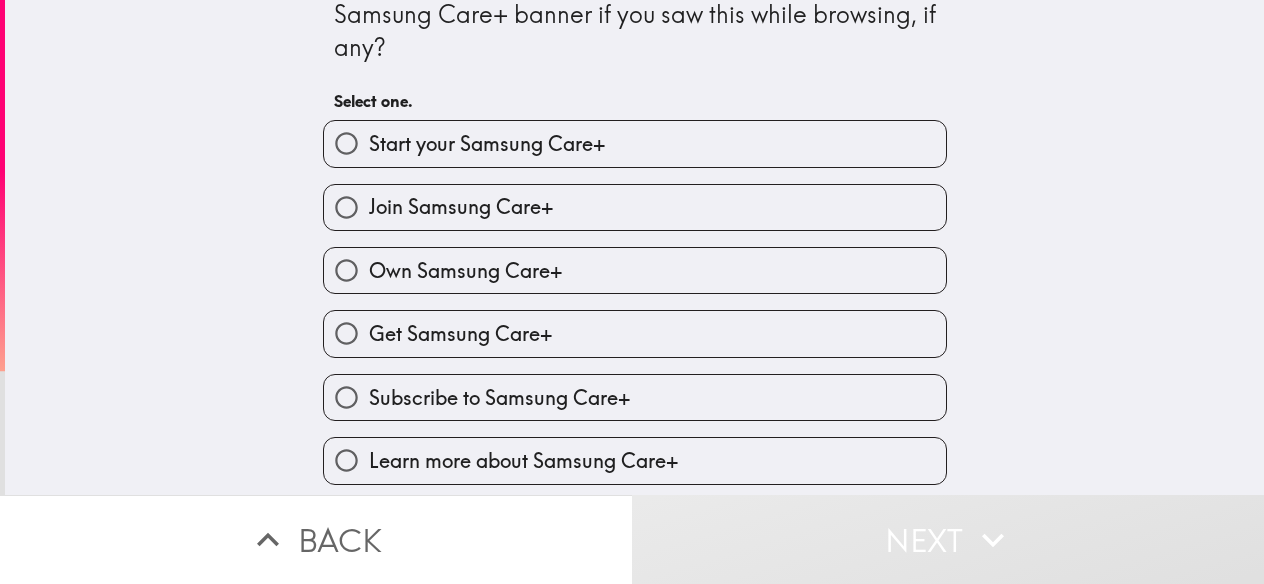 click on "Get Samsung Care+" at bounding box center (460, 334) 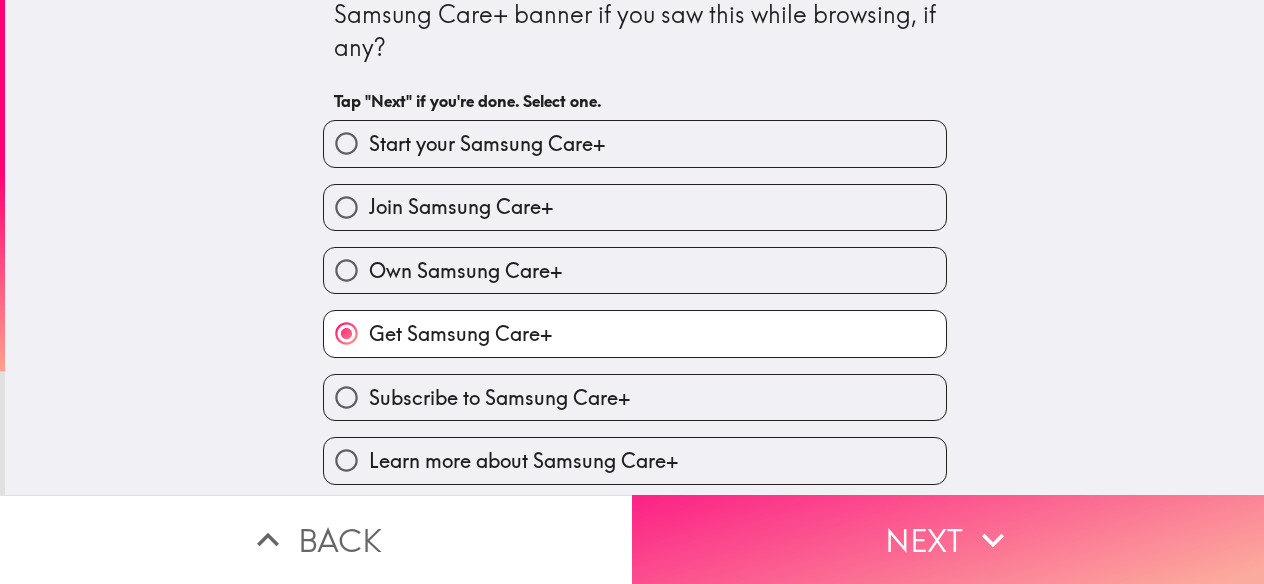 click on "Next" at bounding box center (948, 539) 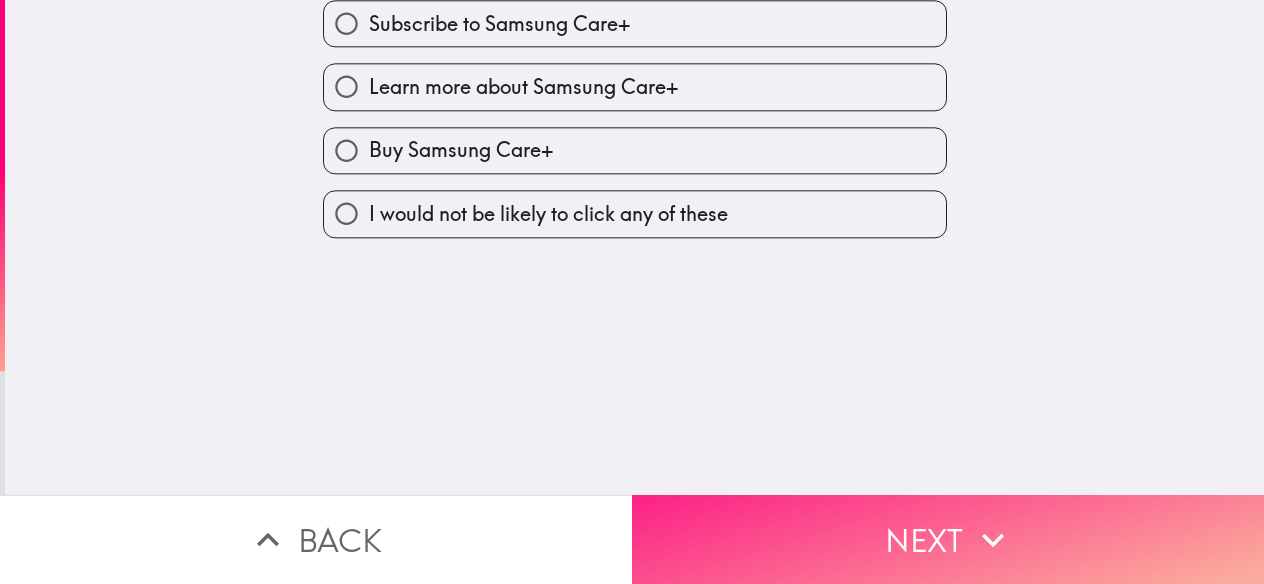 scroll, scrollTop: 0, scrollLeft: 0, axis: both 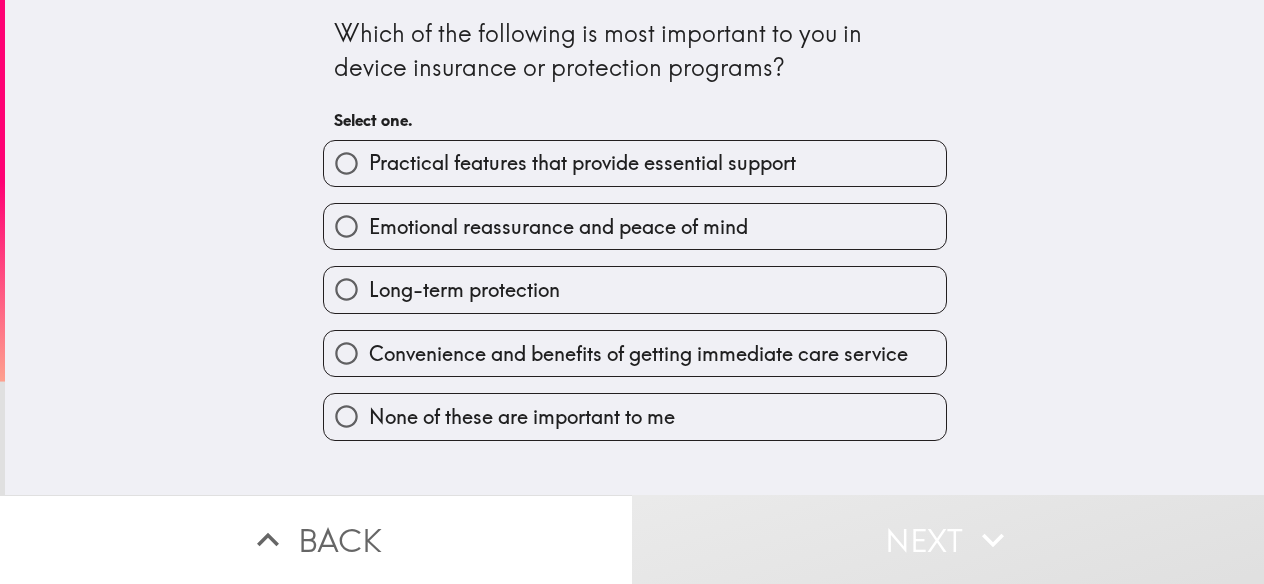 click on "Practical features that provide essential support" at bounding box center [582, 163] 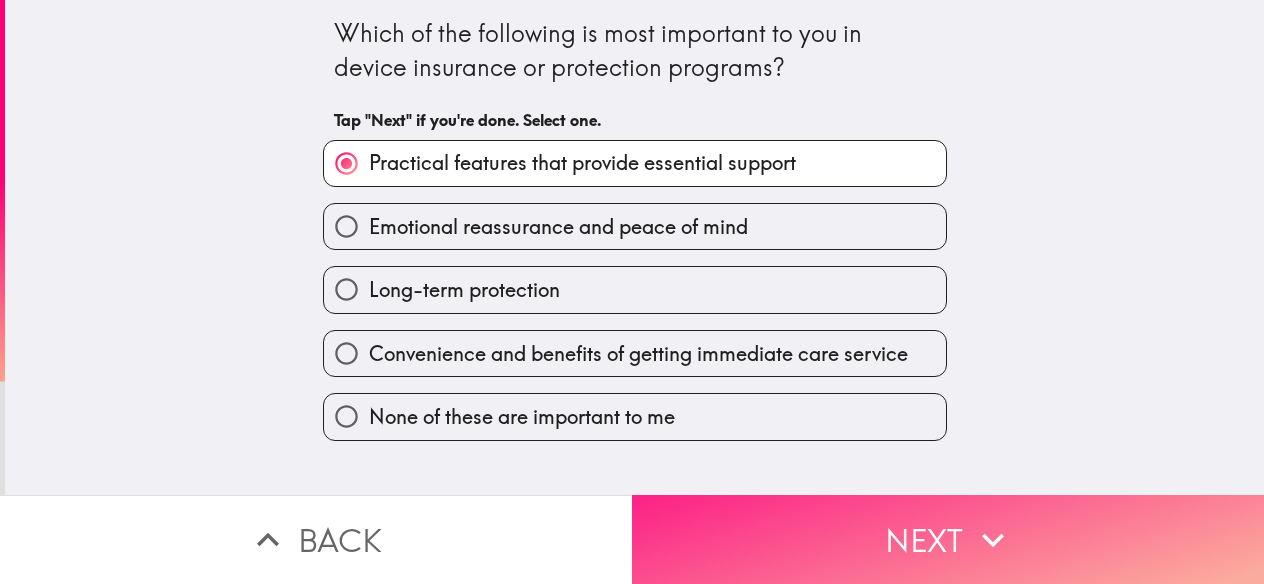 click on "Next" at bounding box center [948, 539] 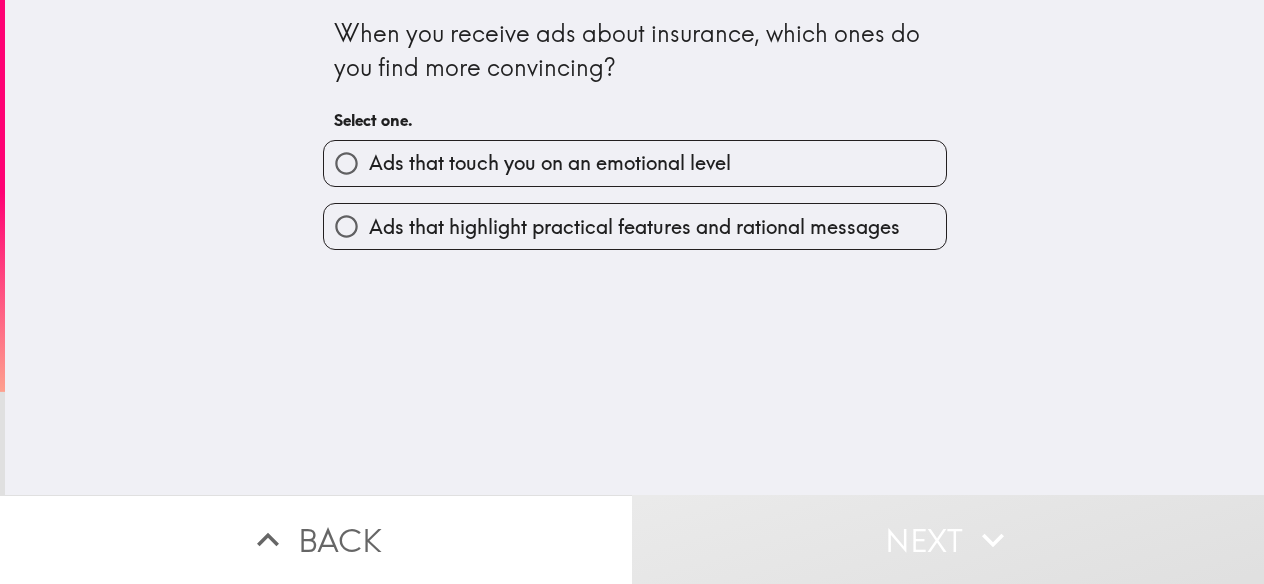 click on "Ads that highlight practical features and rational messages" at bounding box center (634, 227) 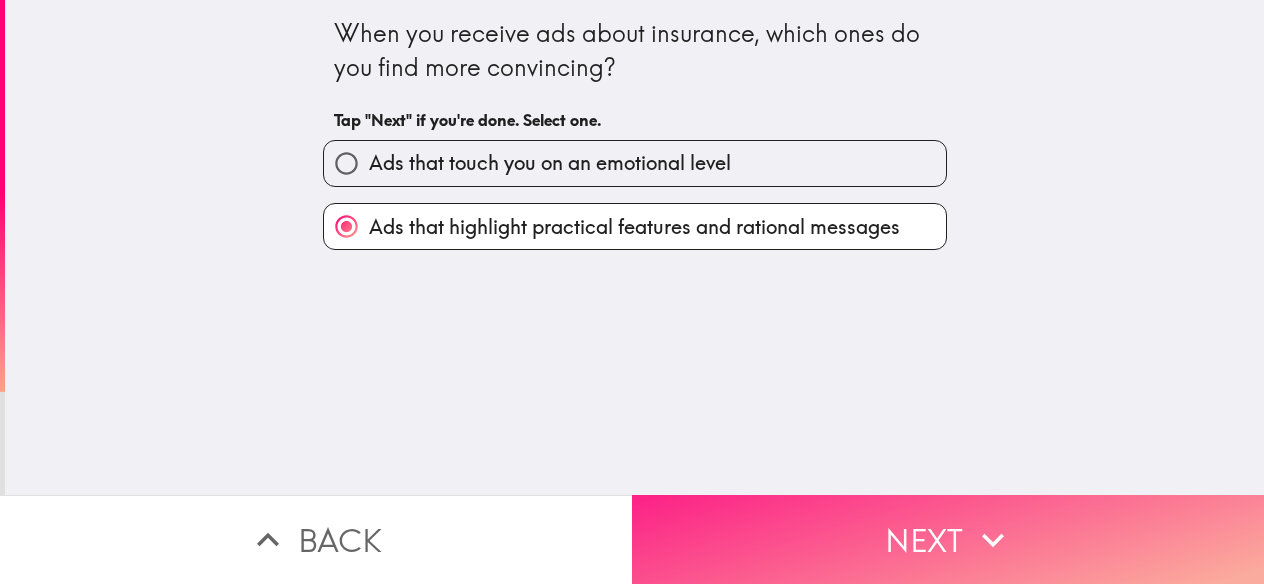 click on "Next" at bounding box center (948, 539) 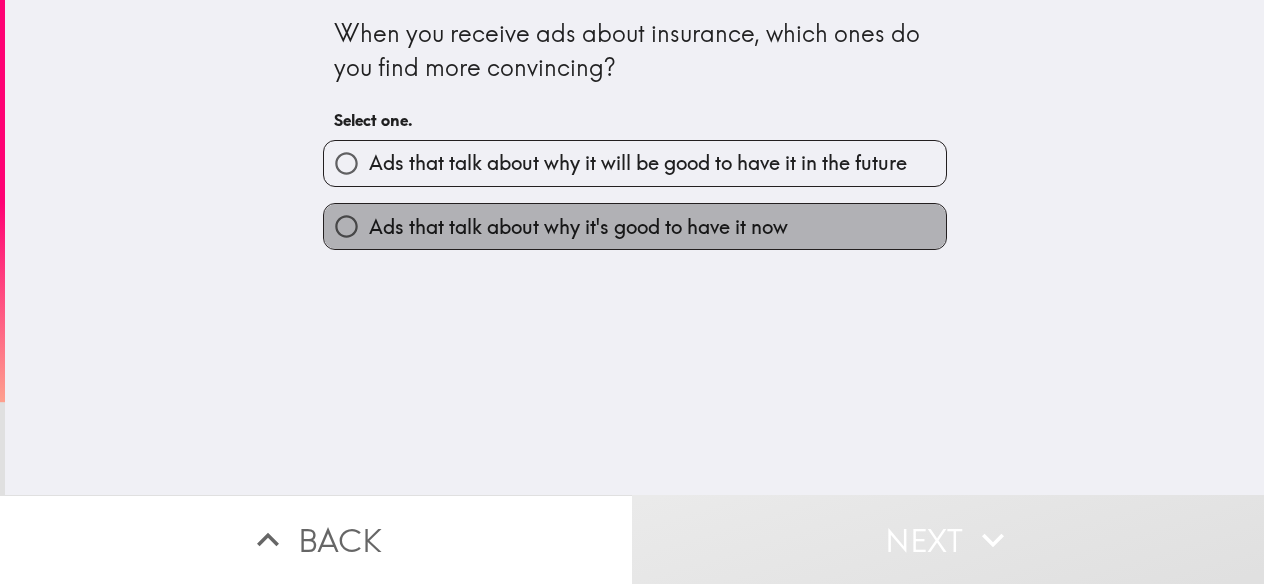 click on "Ads that talk about why it's good to have it now" at bounding box center (578, 227) 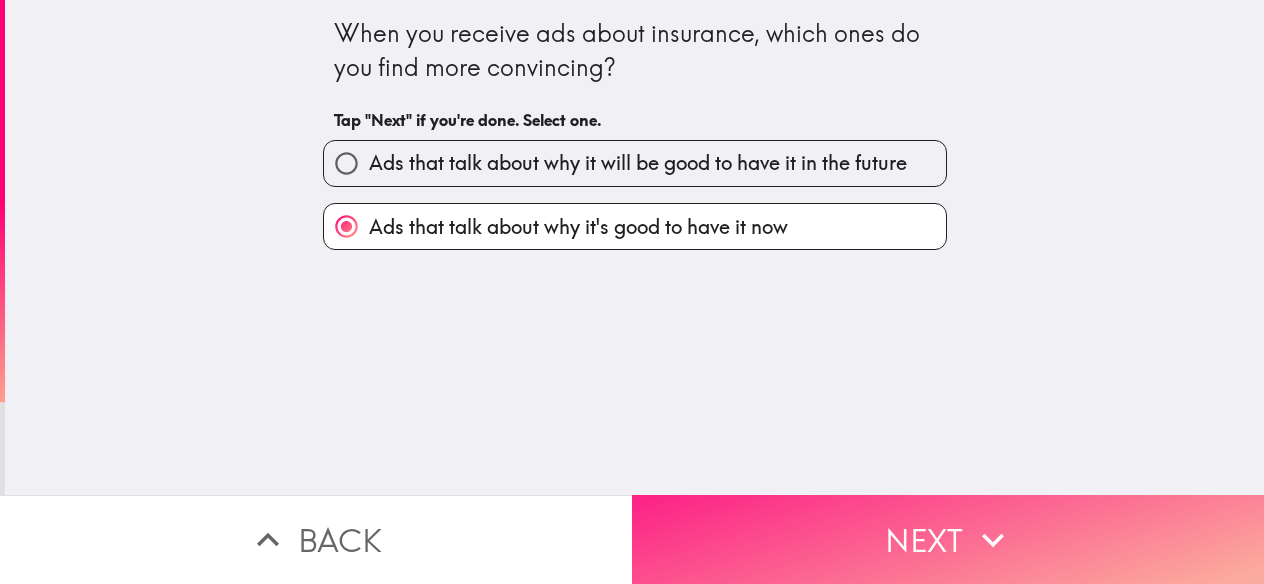 click 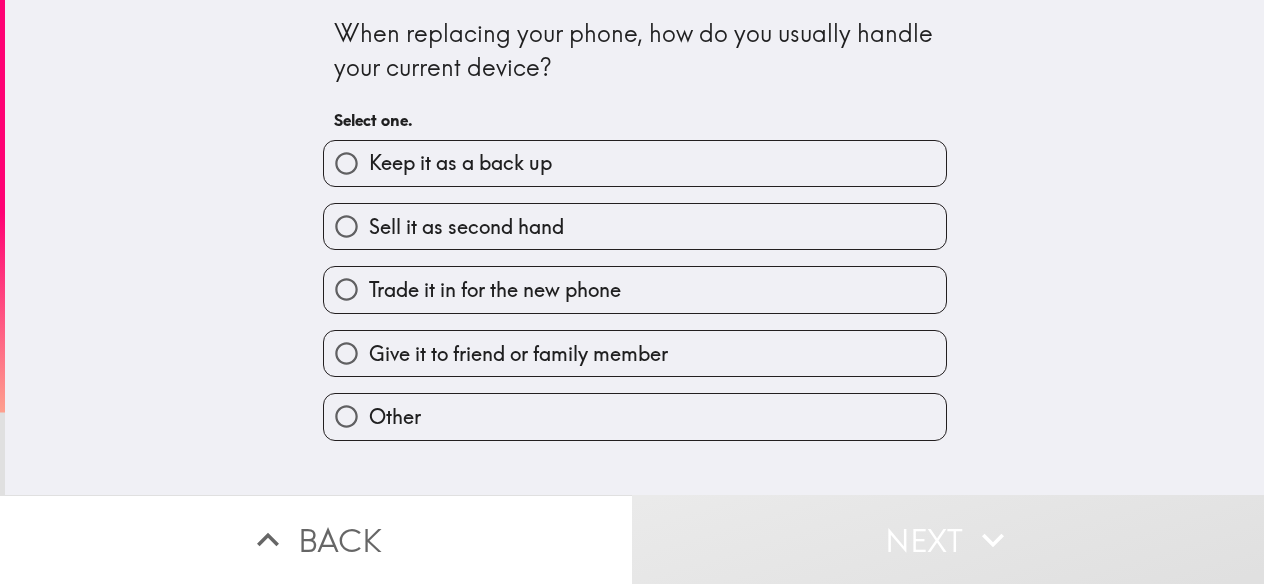 click on "Other" at bounding box center (635, 416) 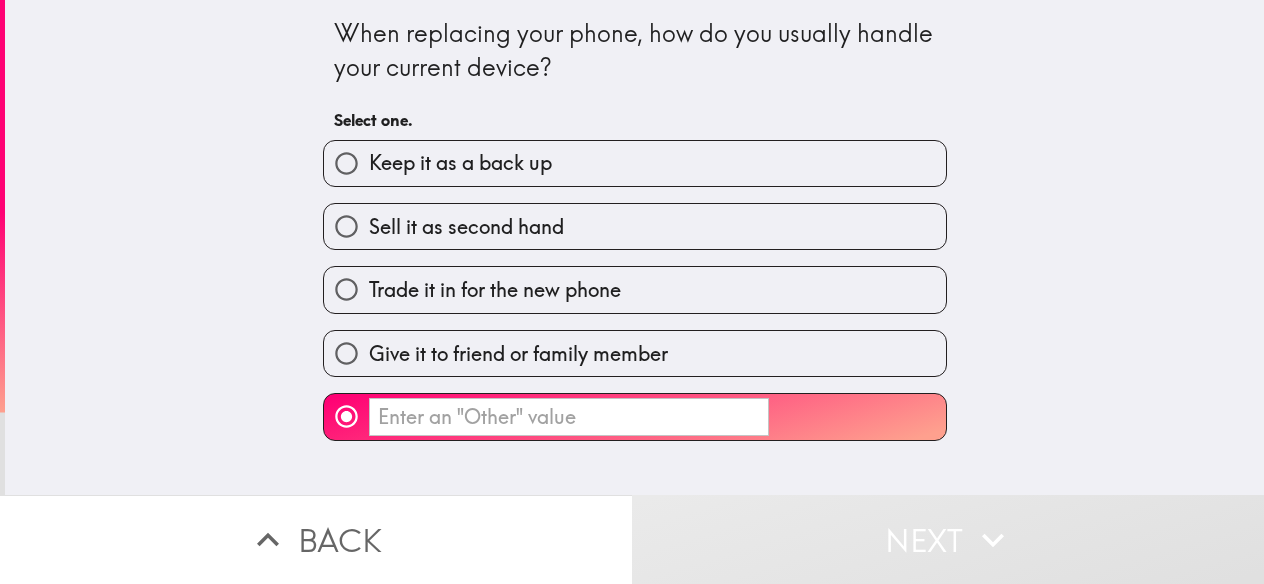 click on "​" at bounding box center (569, 417) 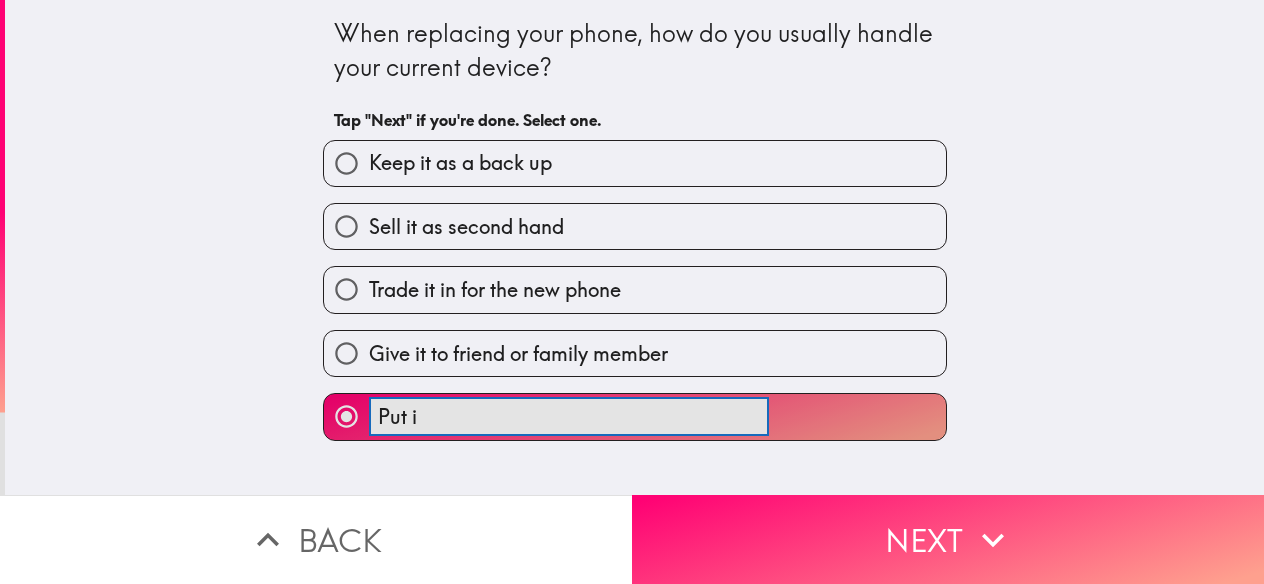click on "Put i ​" at bounding box center [635, 416] 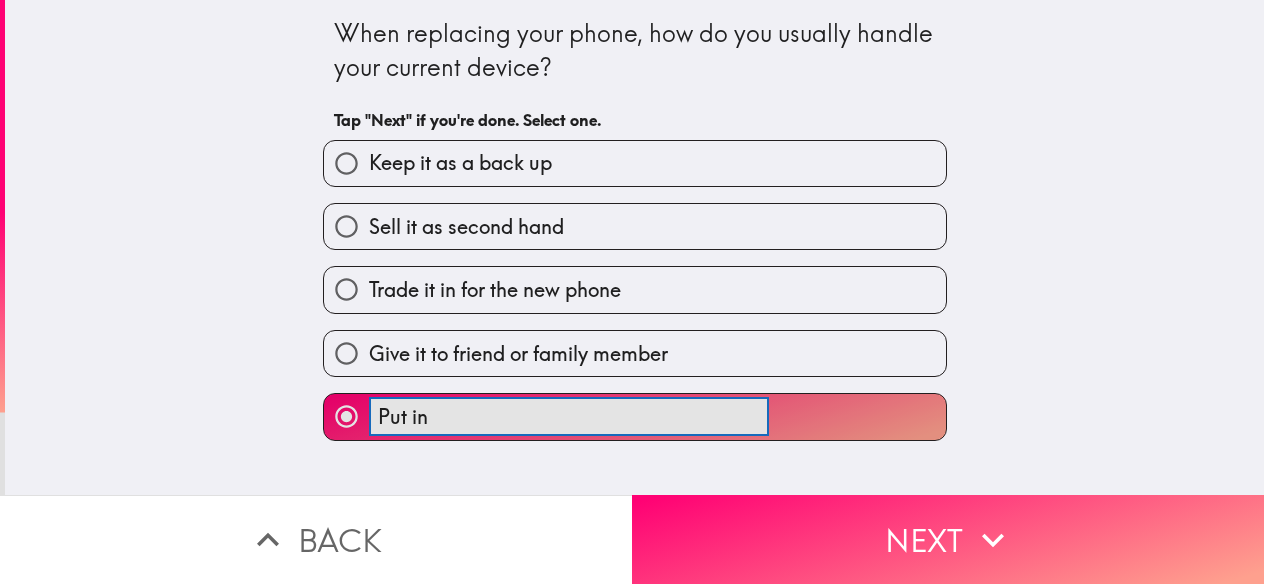 click on "Put in ​" at bounding box center [635, 416] 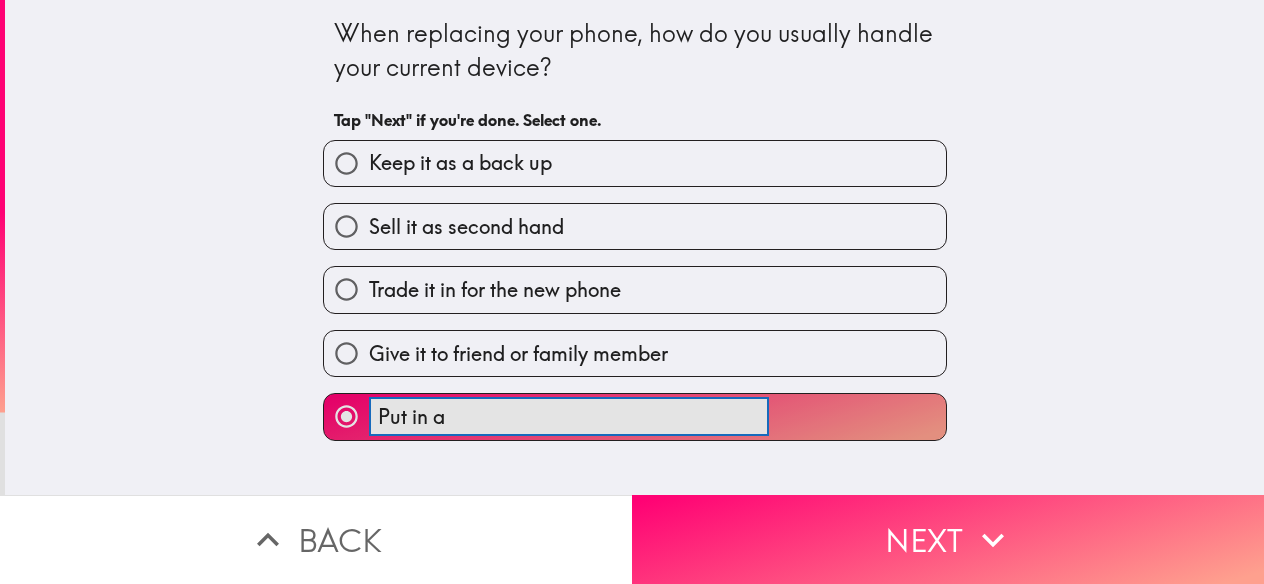 click on "Put in a ​" at bounding box center [635, 416] 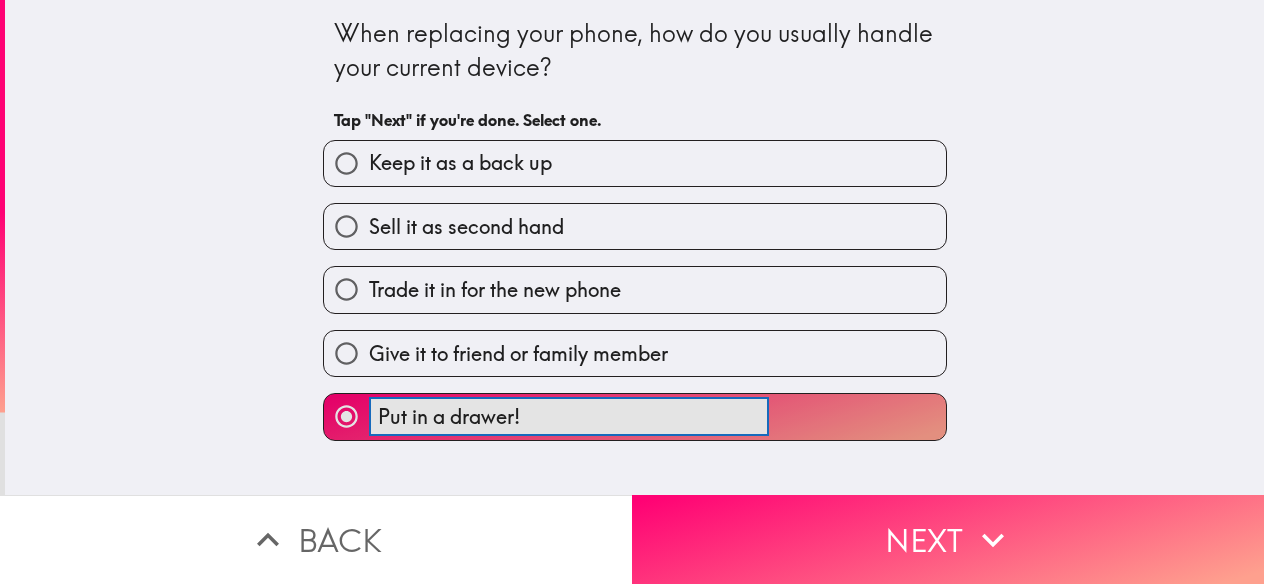 click on "Put in a drawer! ​" at bounding box center (635, 416) 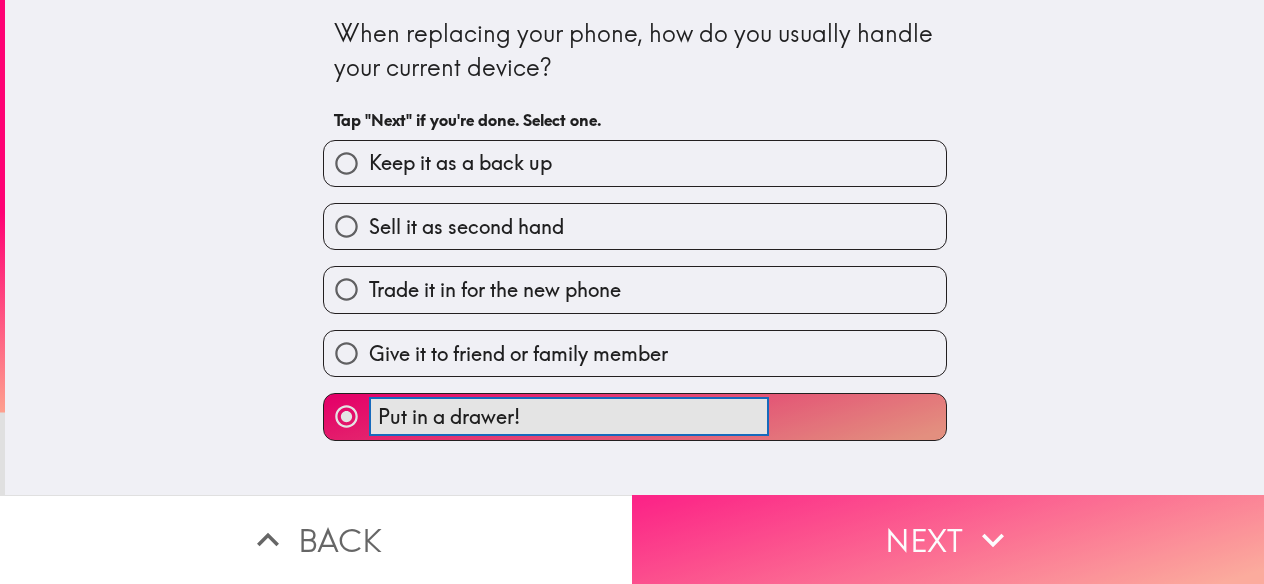 type on "Put in a drawer!" 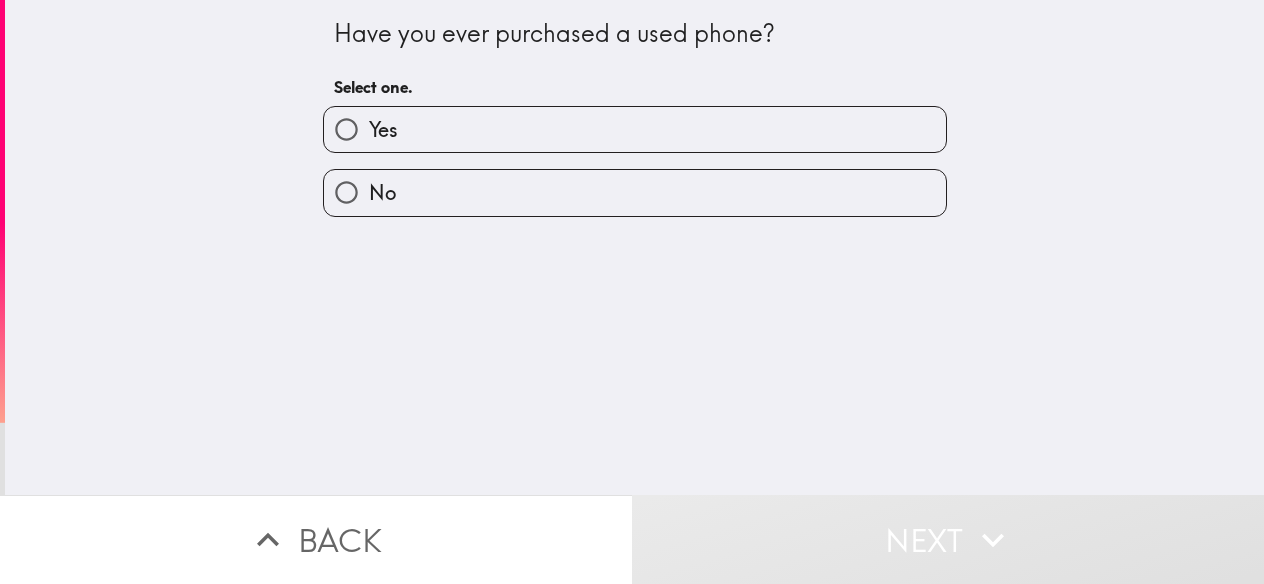 click on "No" at bounding box center (635, 192) 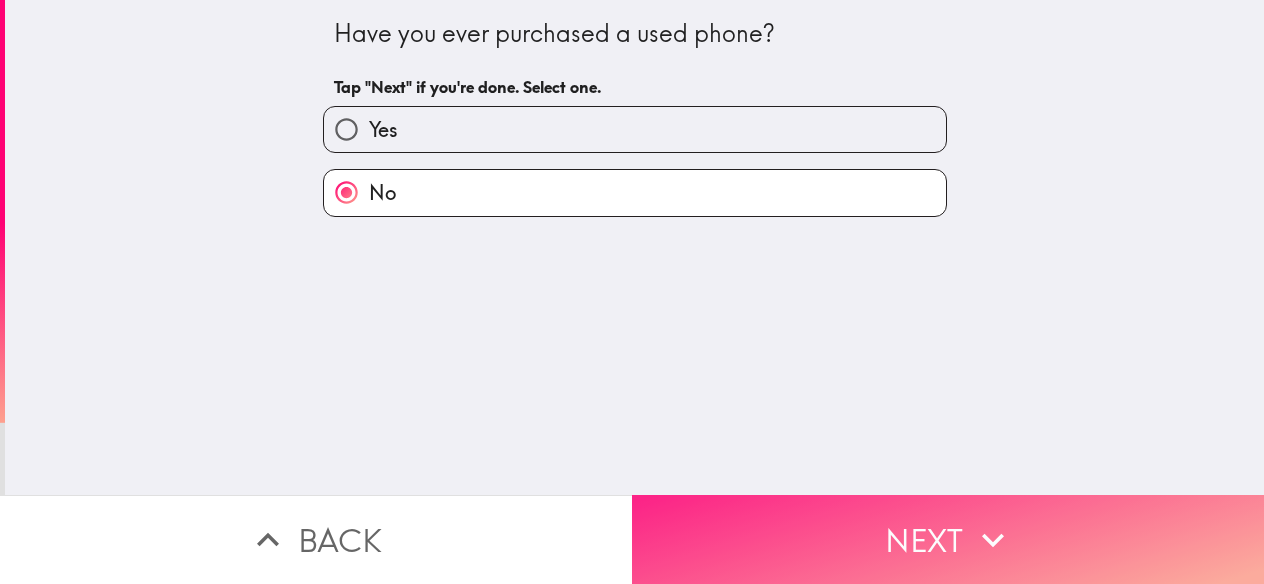 click 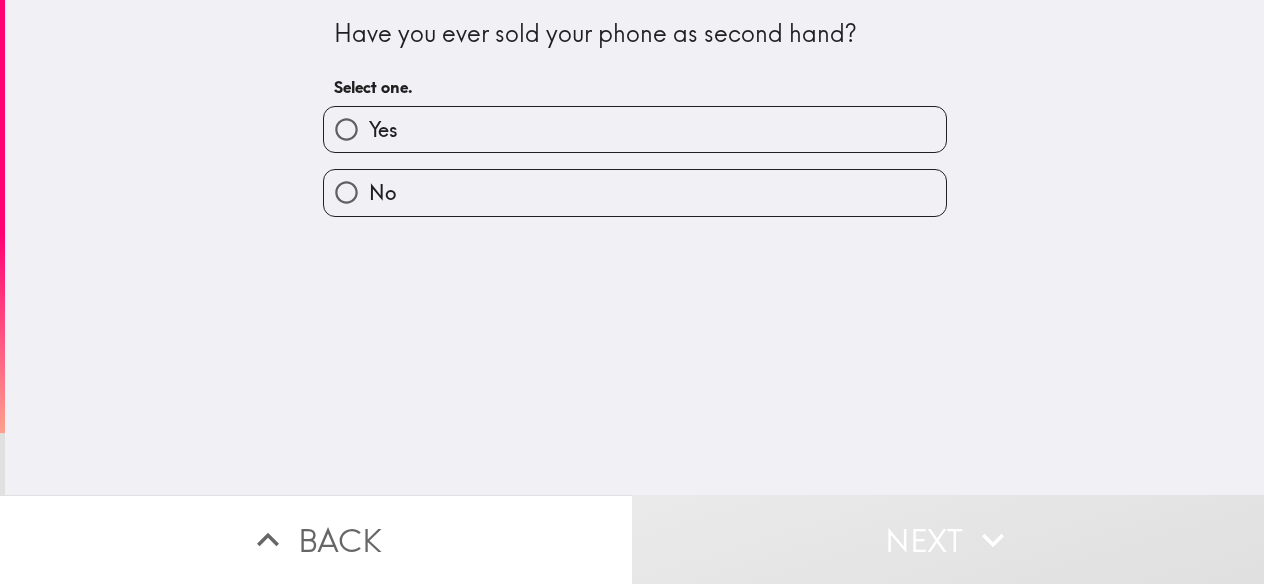 click on "No" at bounding box center (635, 192) 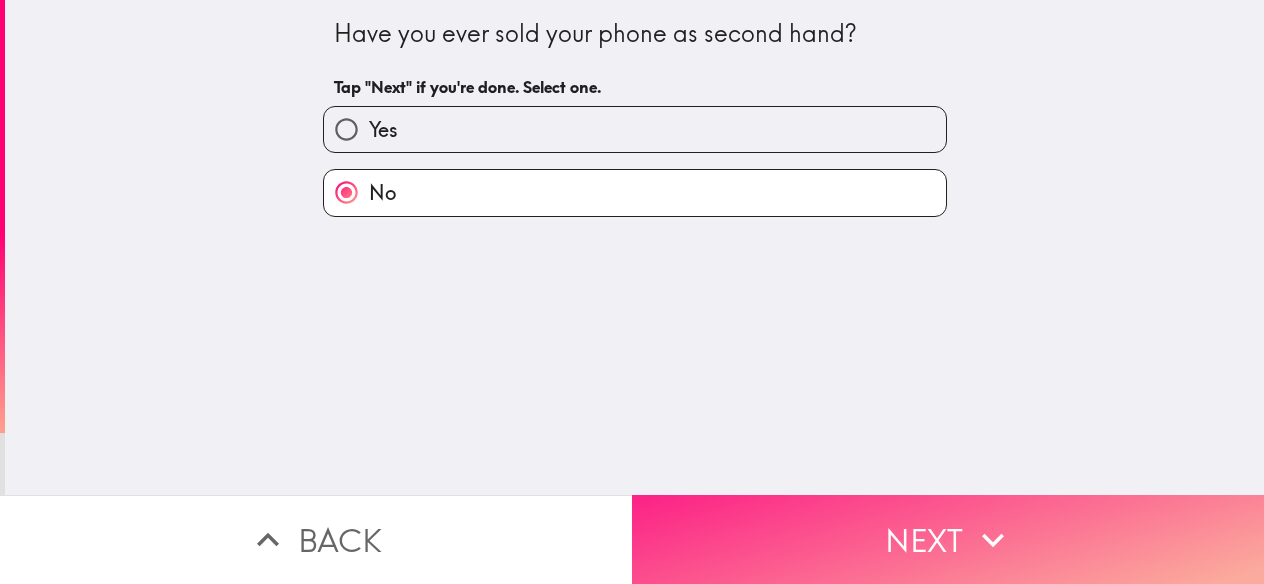 click on "Next" at bounding box center (948, 539) 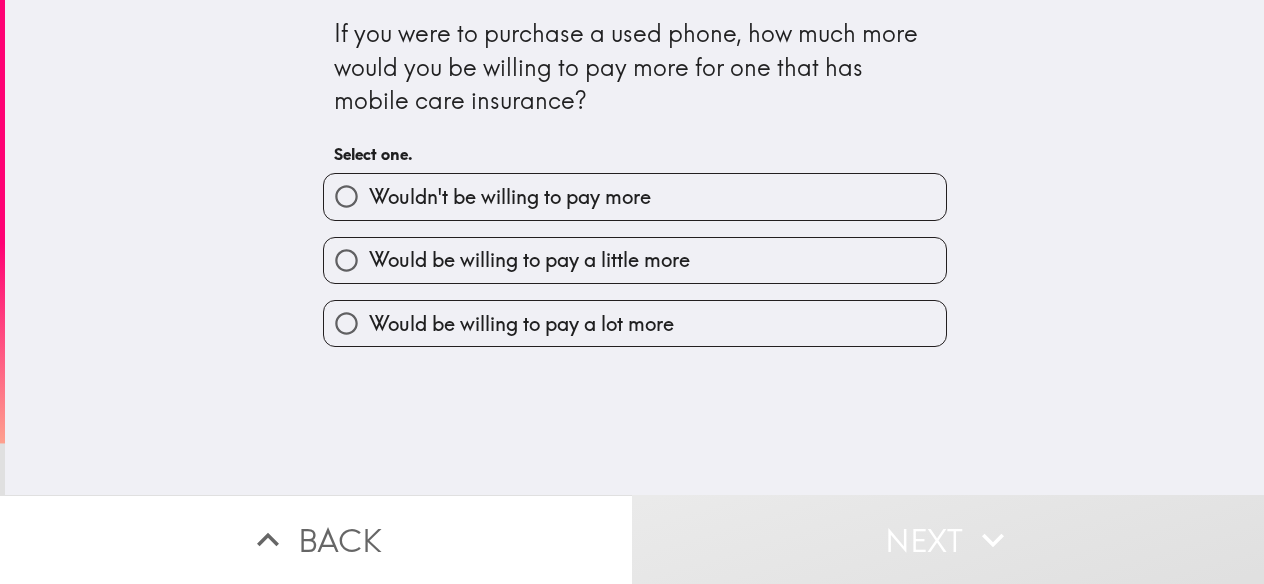 click on "Would be willing to pay a little more" at bounding box center [529, 260] 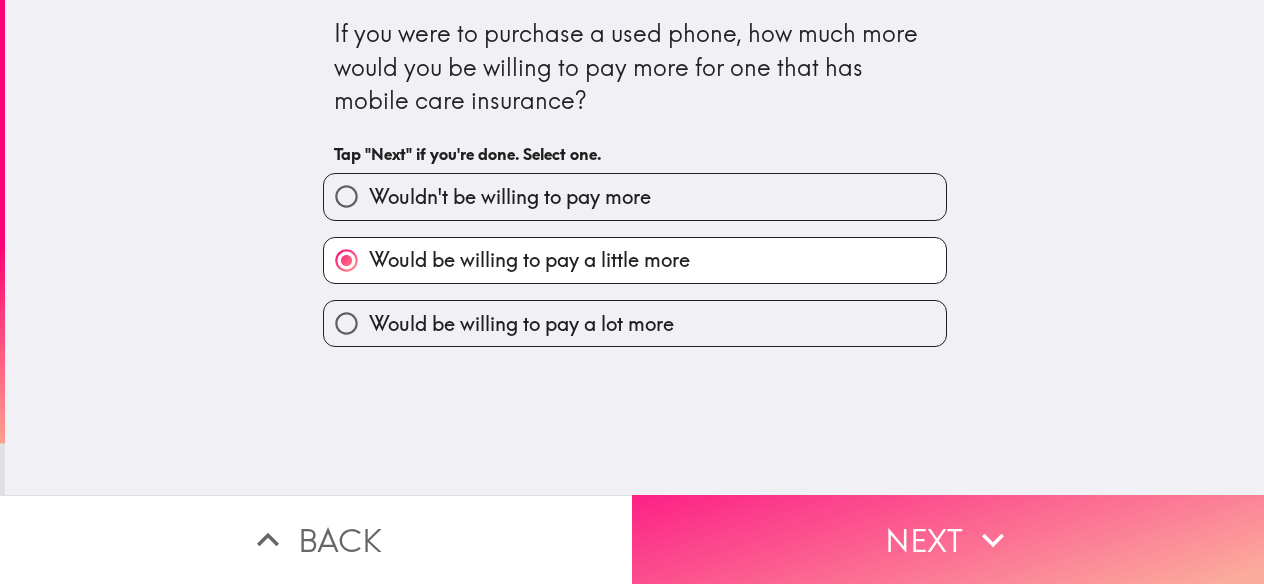 click on "Next" at bounding box center [948, 539] 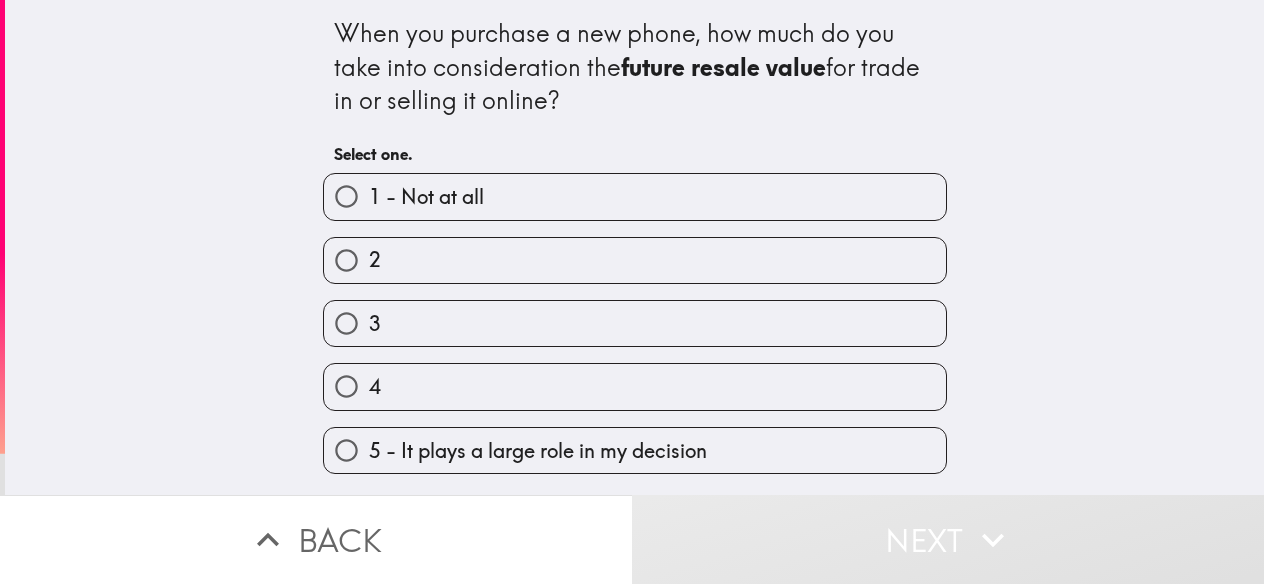 click on "1 - Not at all" at bounding box center [635, 196] 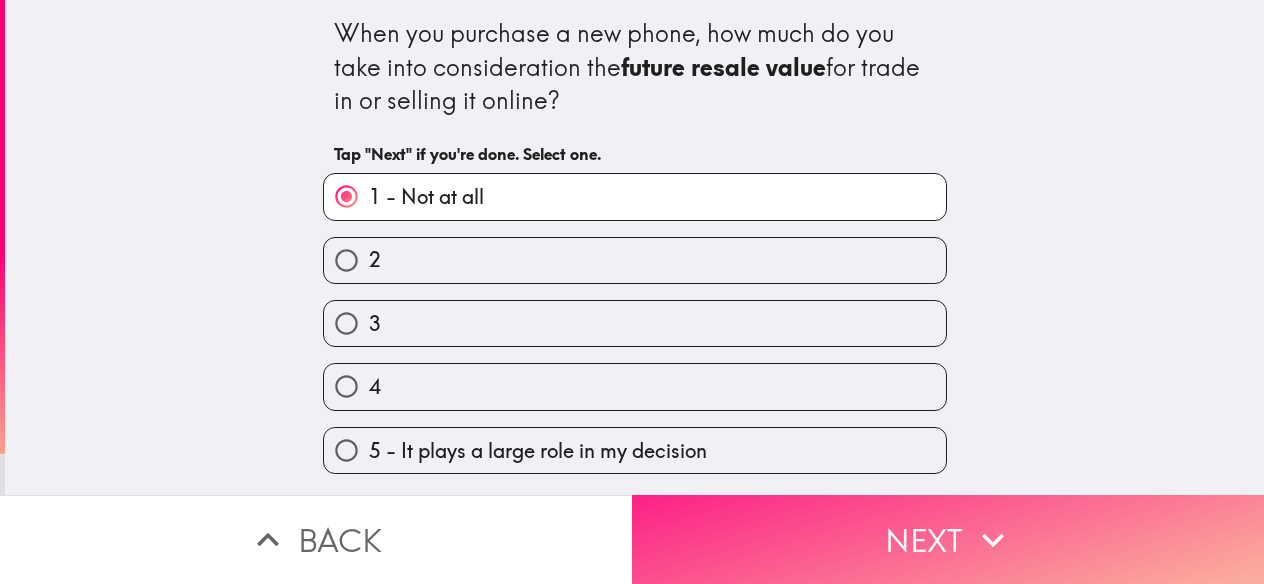 click on "Next" at bounding box center (948, 539) 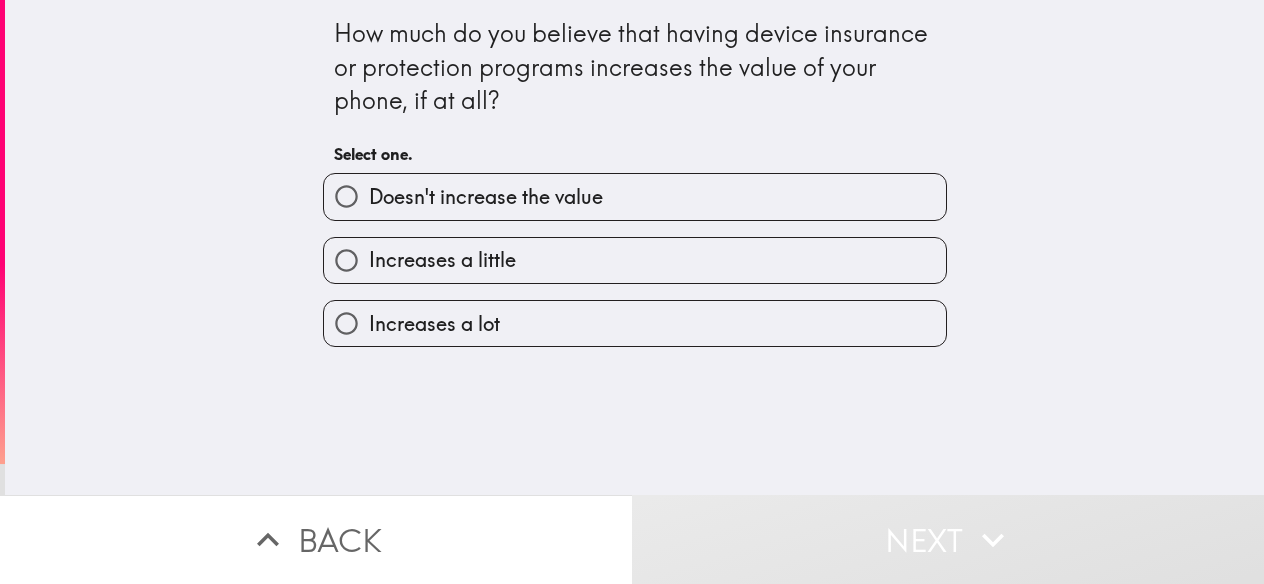 click on "Doesn't increase the value" at bounding box center [486, 197] 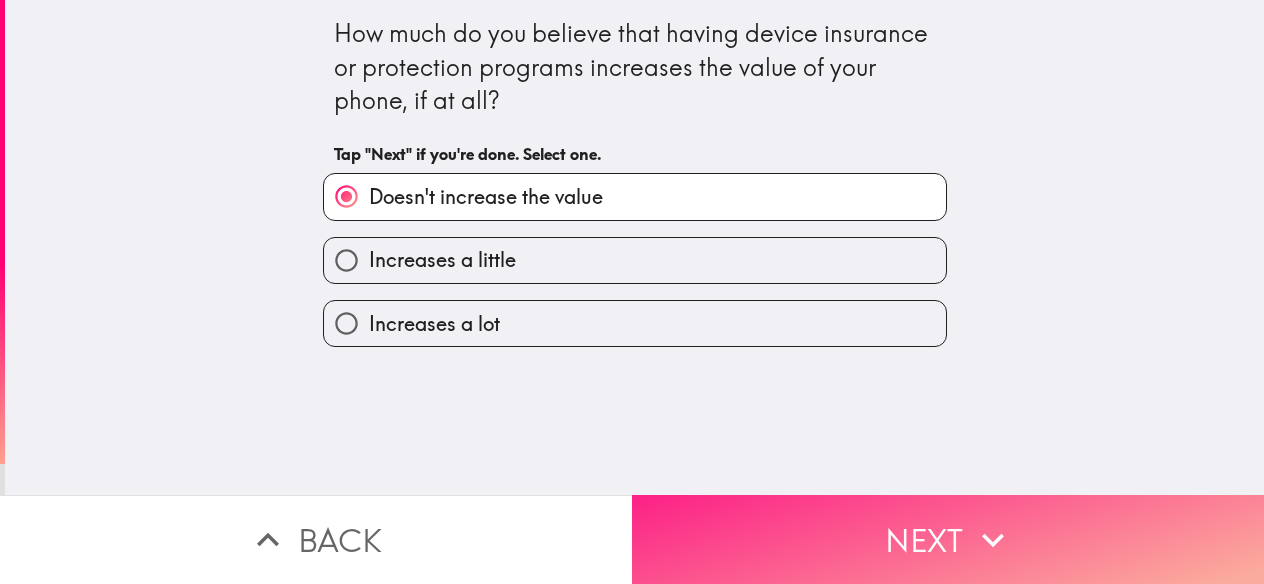 click on "Next" at bounding box center (948, 539) 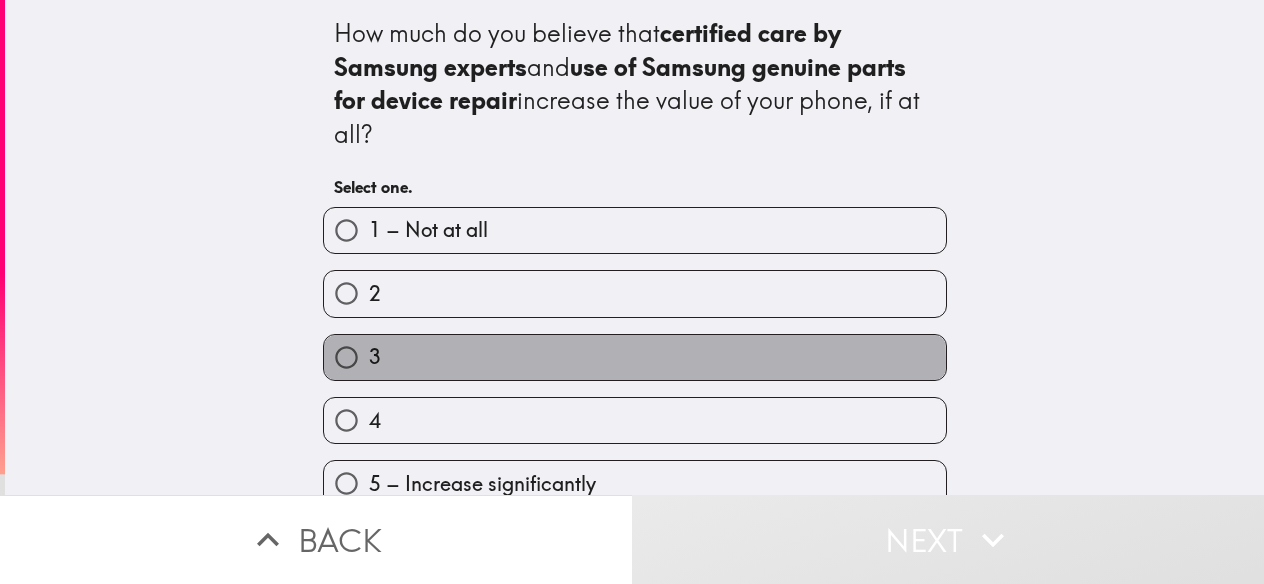click on "3" at bounding box center [635, 357] 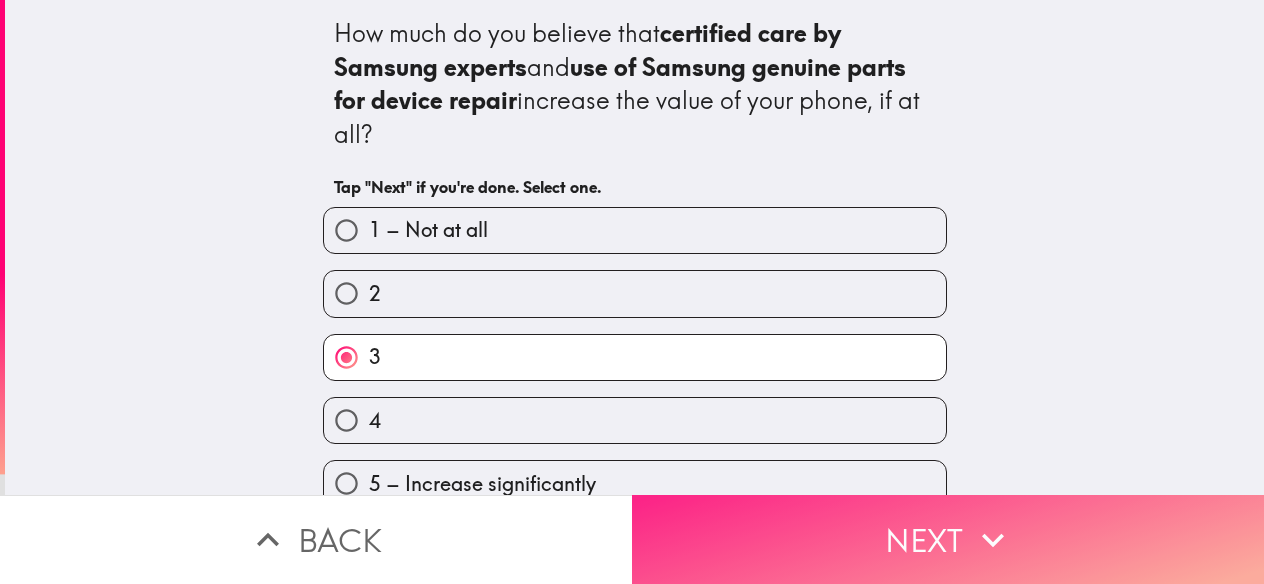 click on "Next" at bounding box center [948, 539] 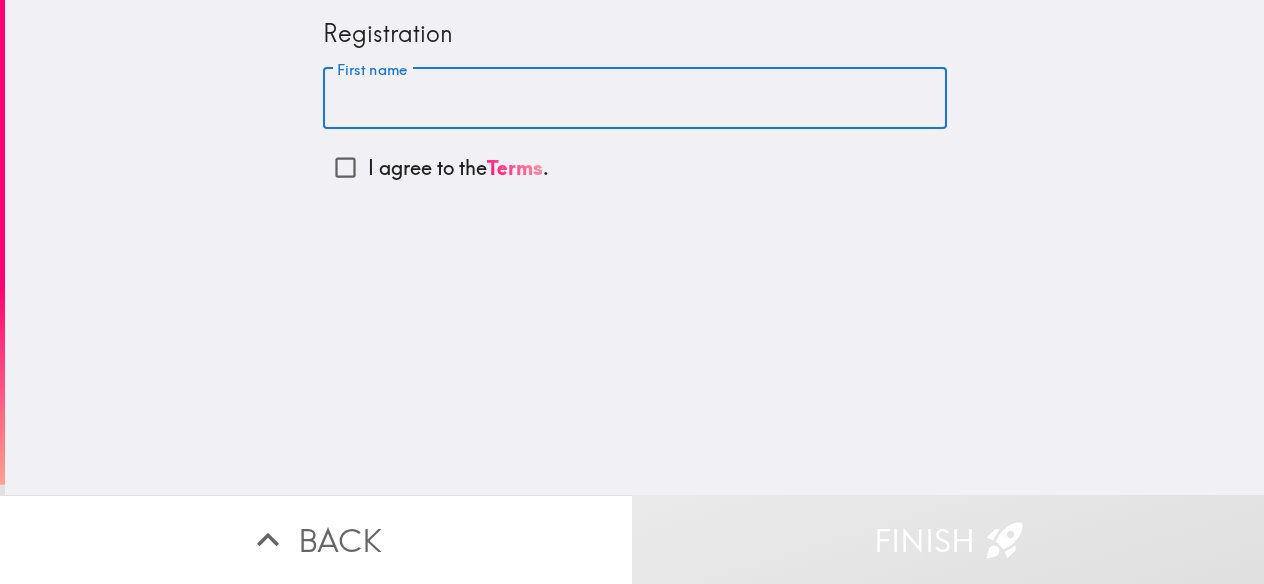 click on "First name First name" at bounding box center [635, 99] 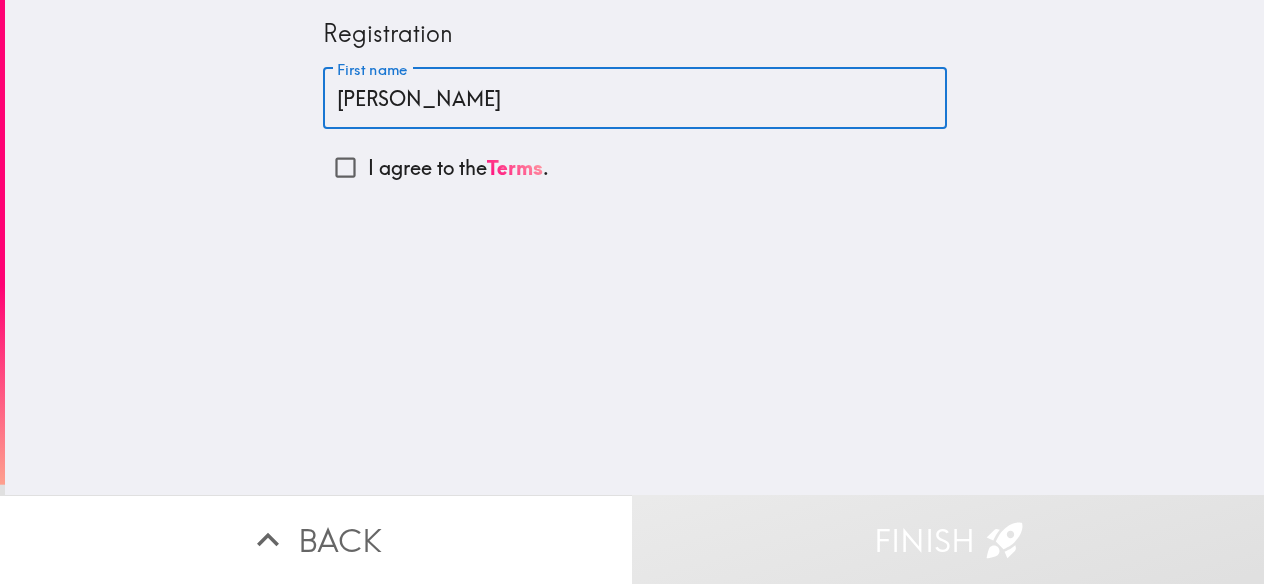 click on "I agree to the  Terms ." at bounding box center (345, 167) 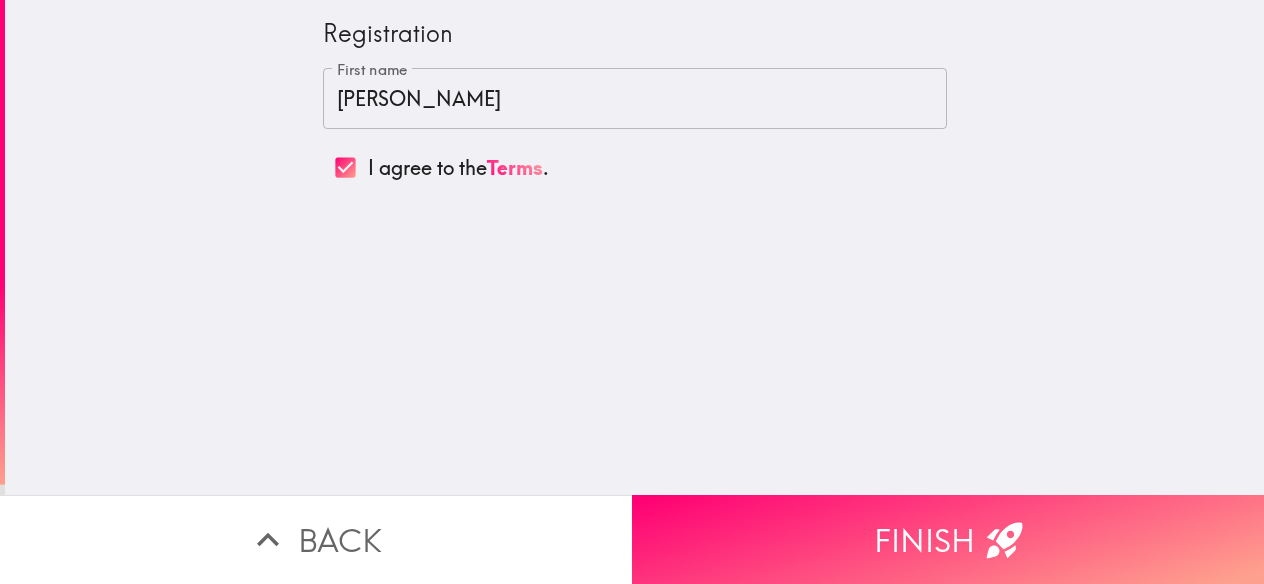 click on "Registration First name [PERSON_NAME] First name I agree to the  Terms ." at bounding box center (634, 247) 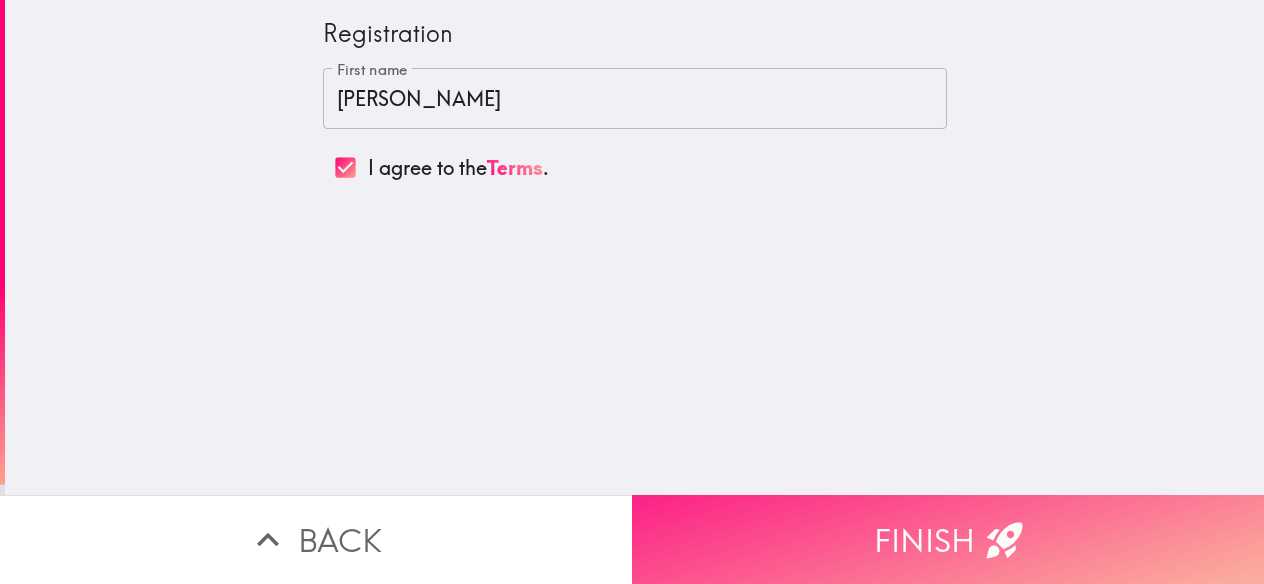 click on "Finish" at bounding box center [948, 539] 